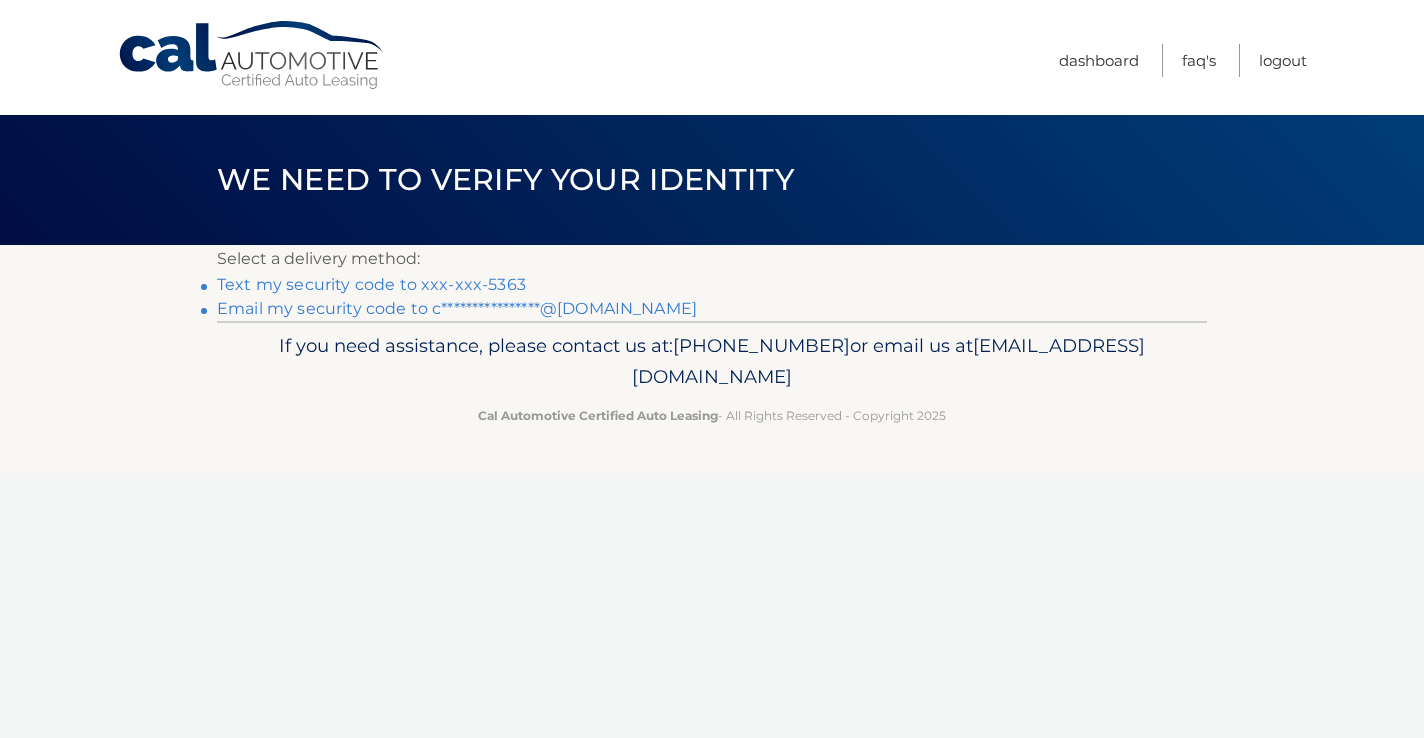 scroll, scrollTop: 0, scrollLeft: 0, axis: both 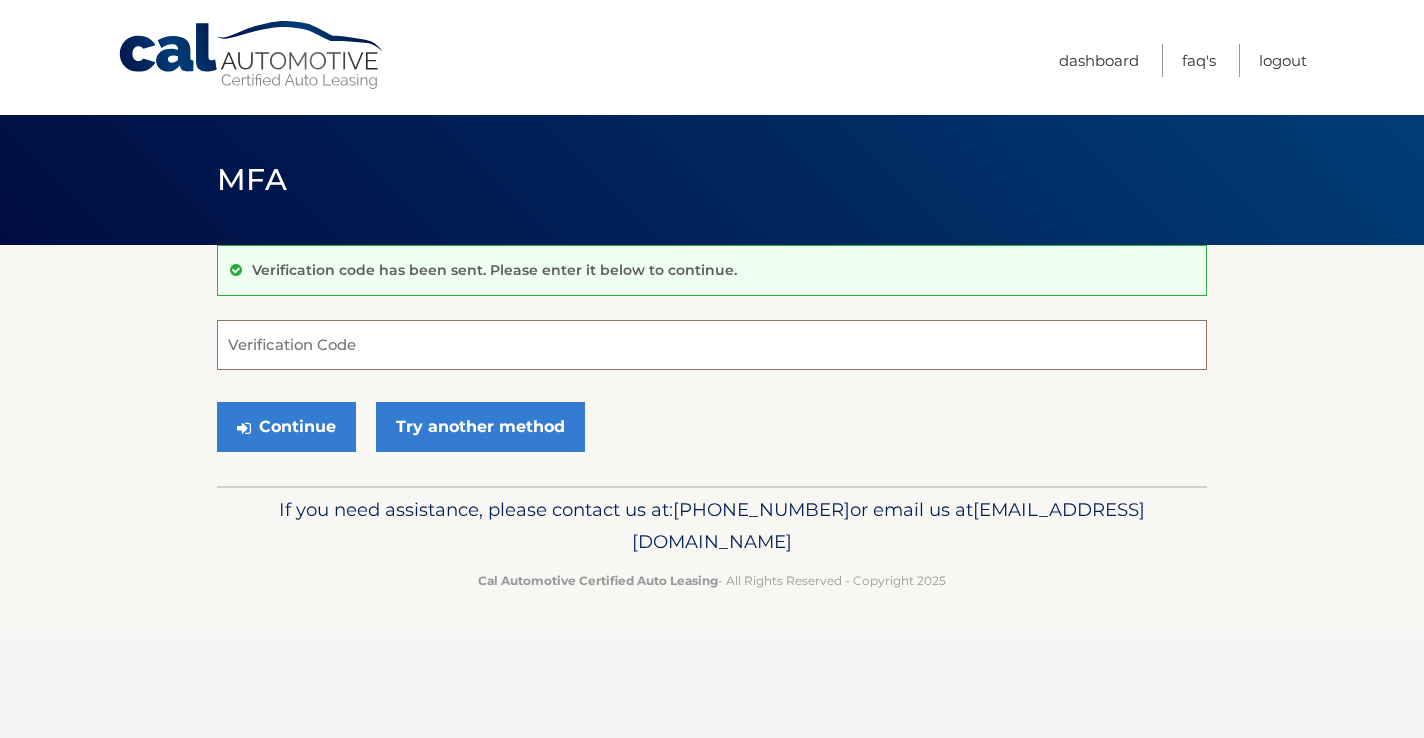 click on "Verification Code" at bounding box center (712, 345) 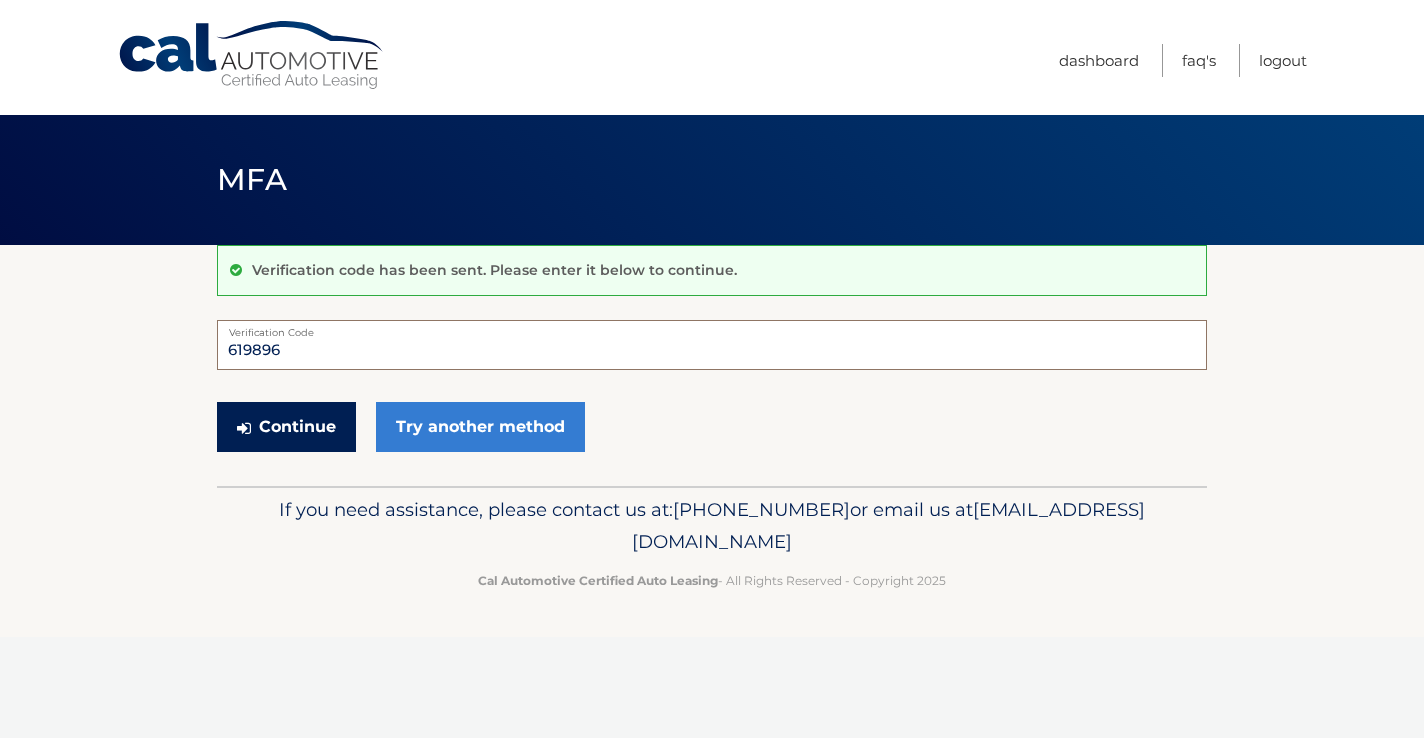 type on "619896" 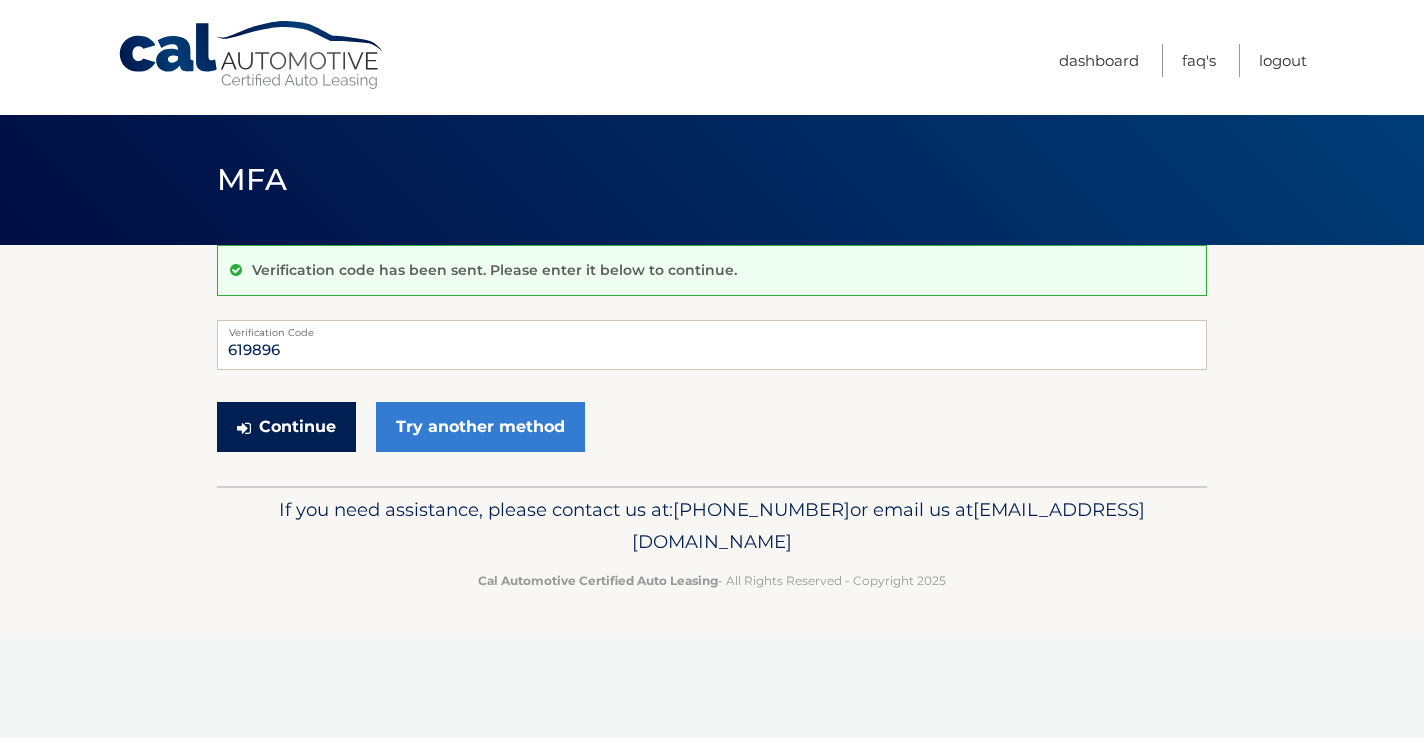 click on "Continue" at bounding box center (286, 427) 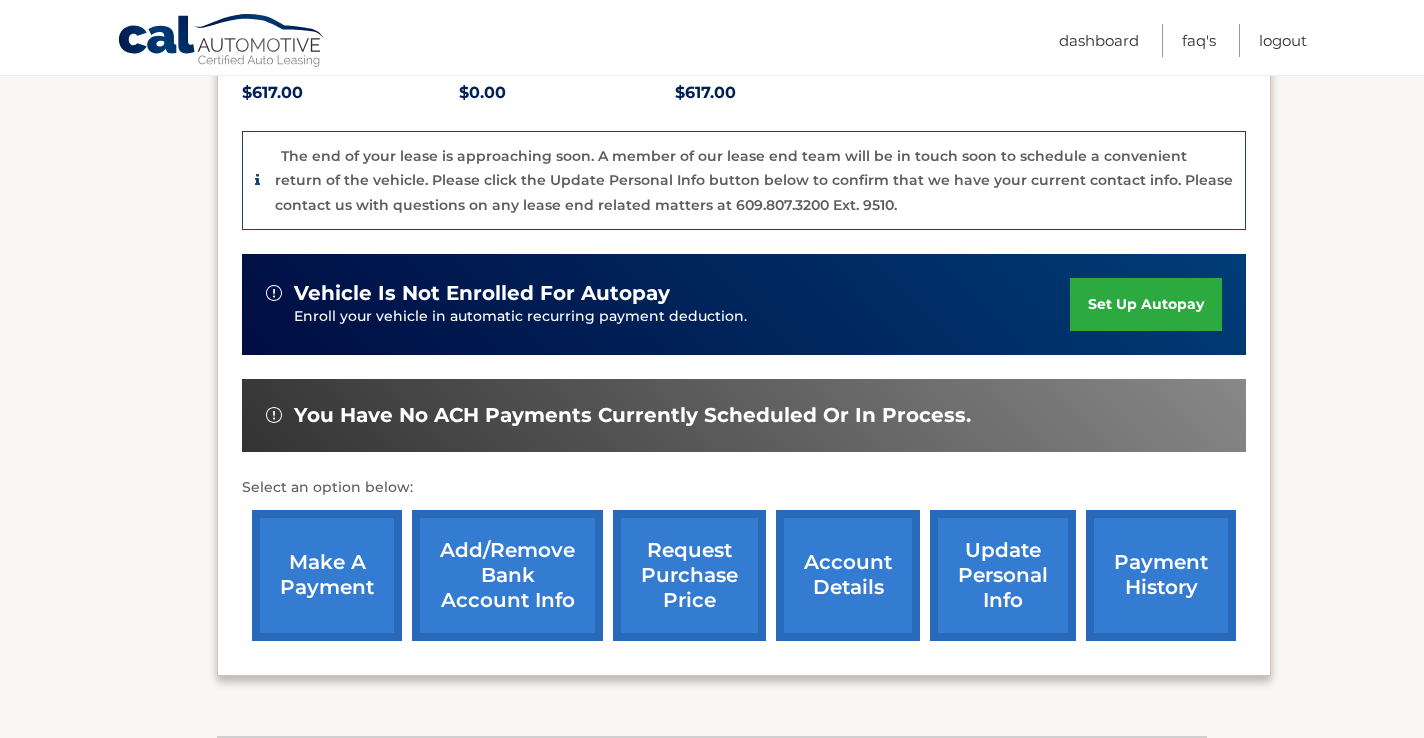 scroll, scrollTop: 478, scrollLeft: 0, axis: vertical 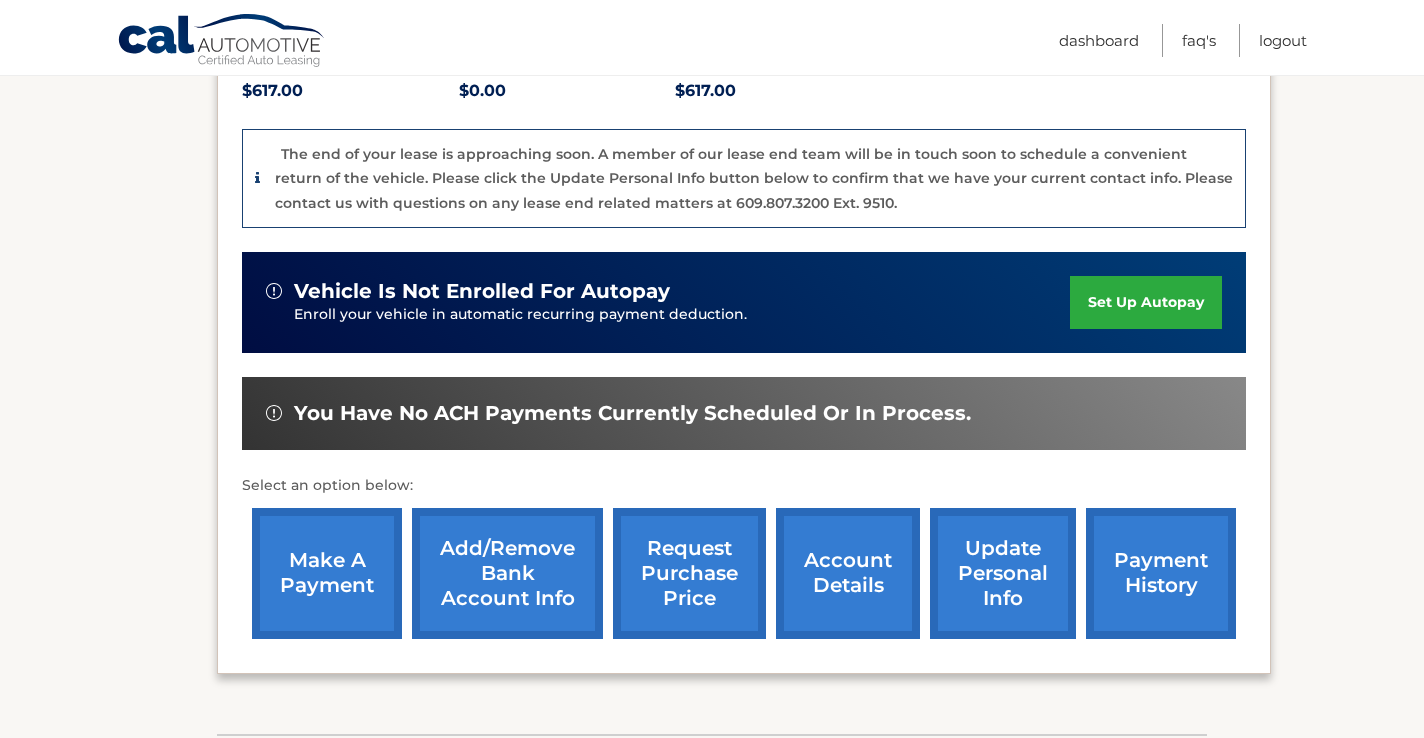 click on "make a payment" at bounding box center (327, 573) 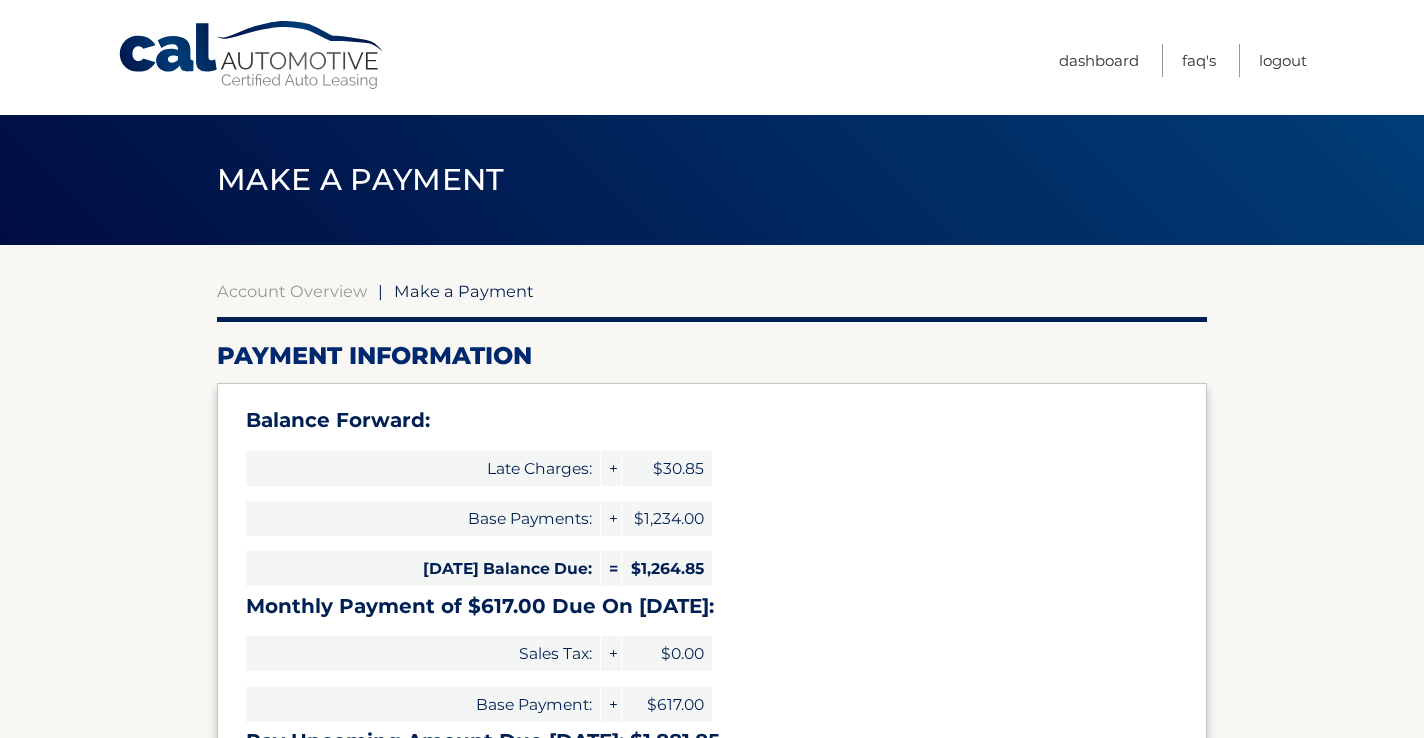 select on "ZmY1ZDJhOGItMTMzMi00MTk4LWE2NmItZTU0YzEzMzgyYjQ1" 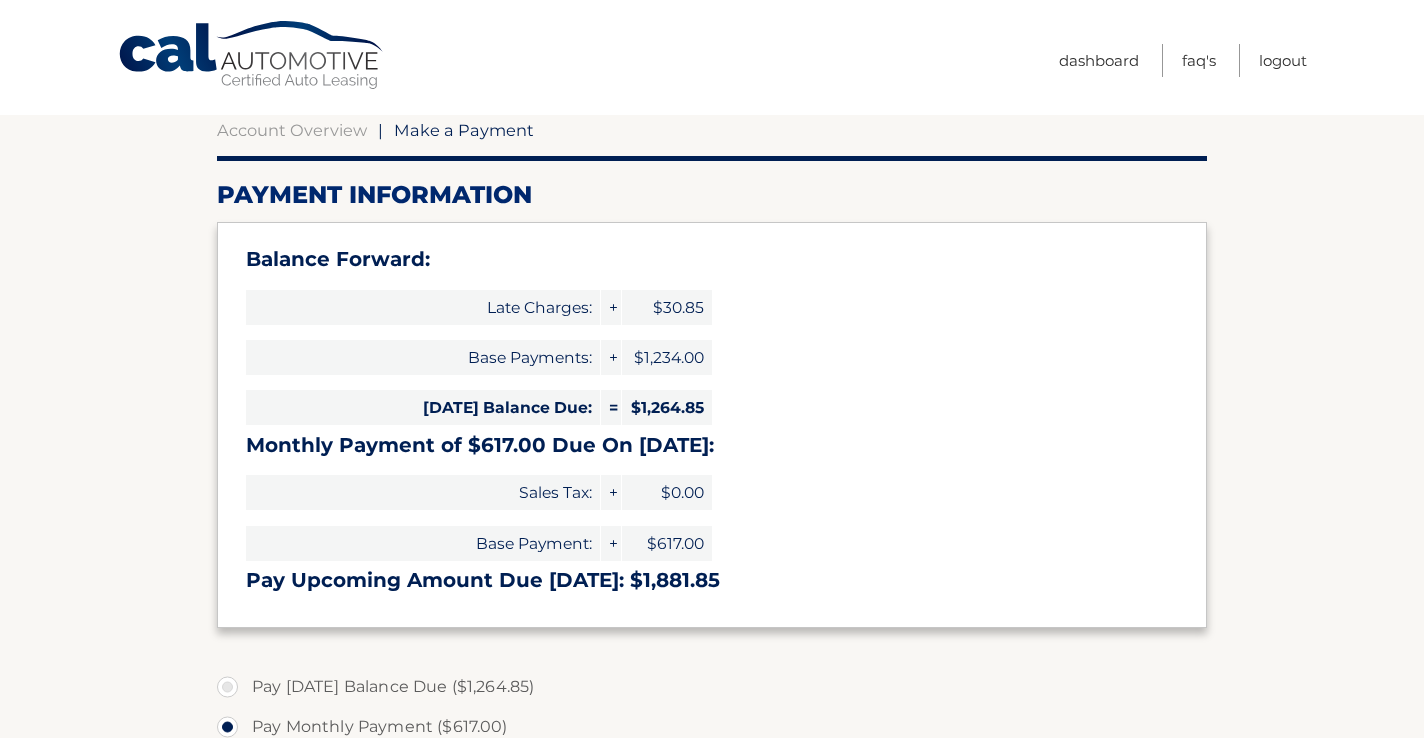 scroll, scrollTop: 0, scrollLeft: 0, axis: both 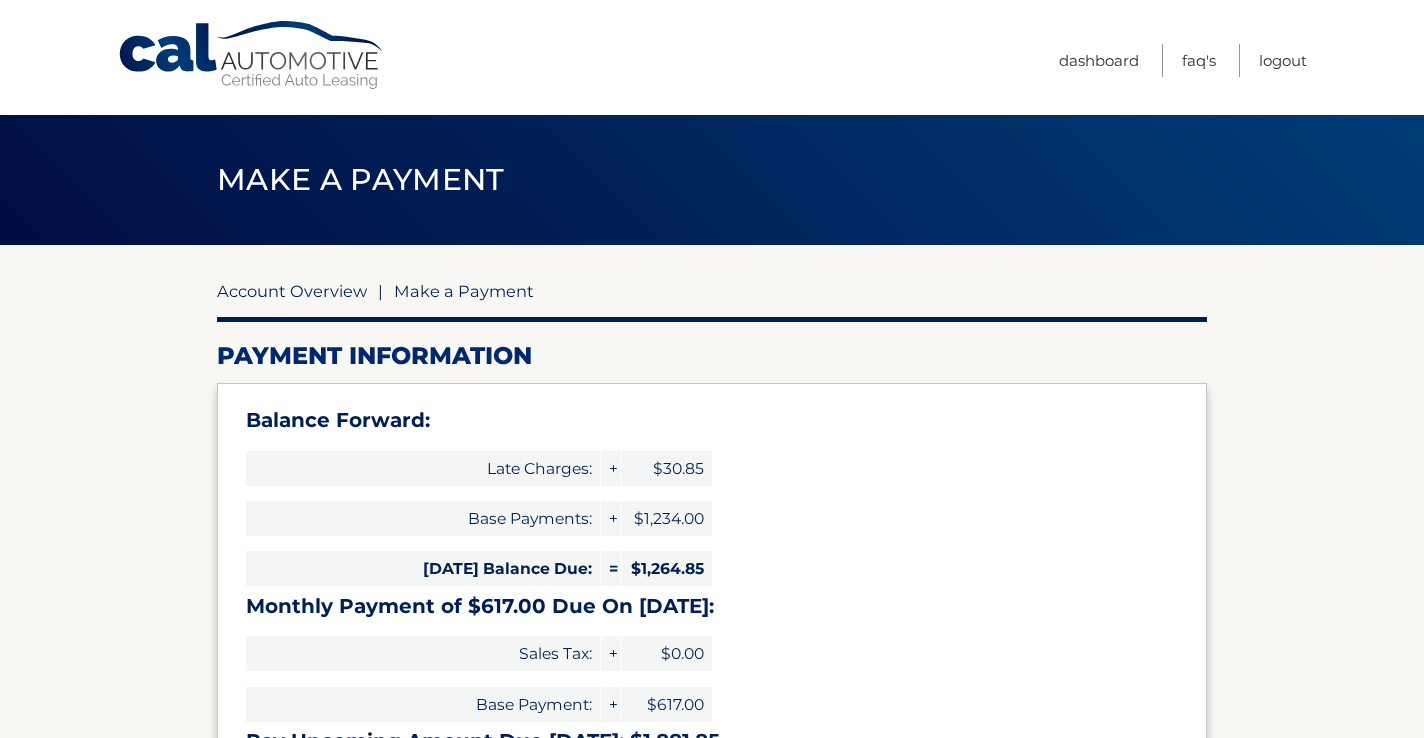 click on "Account Overview" at bounding box center [292, 291] 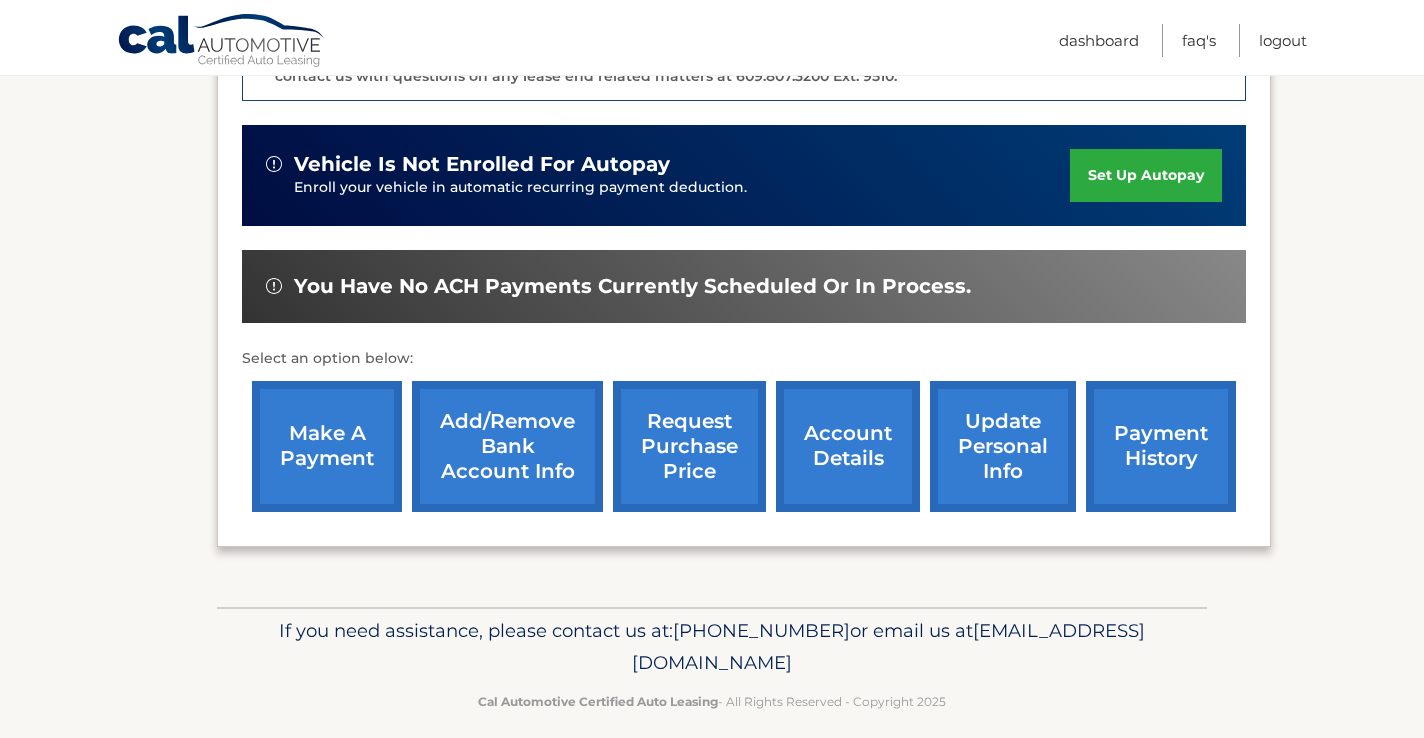 scroll, scrollTop: 606, scrollLeft: 0, axis: vertical 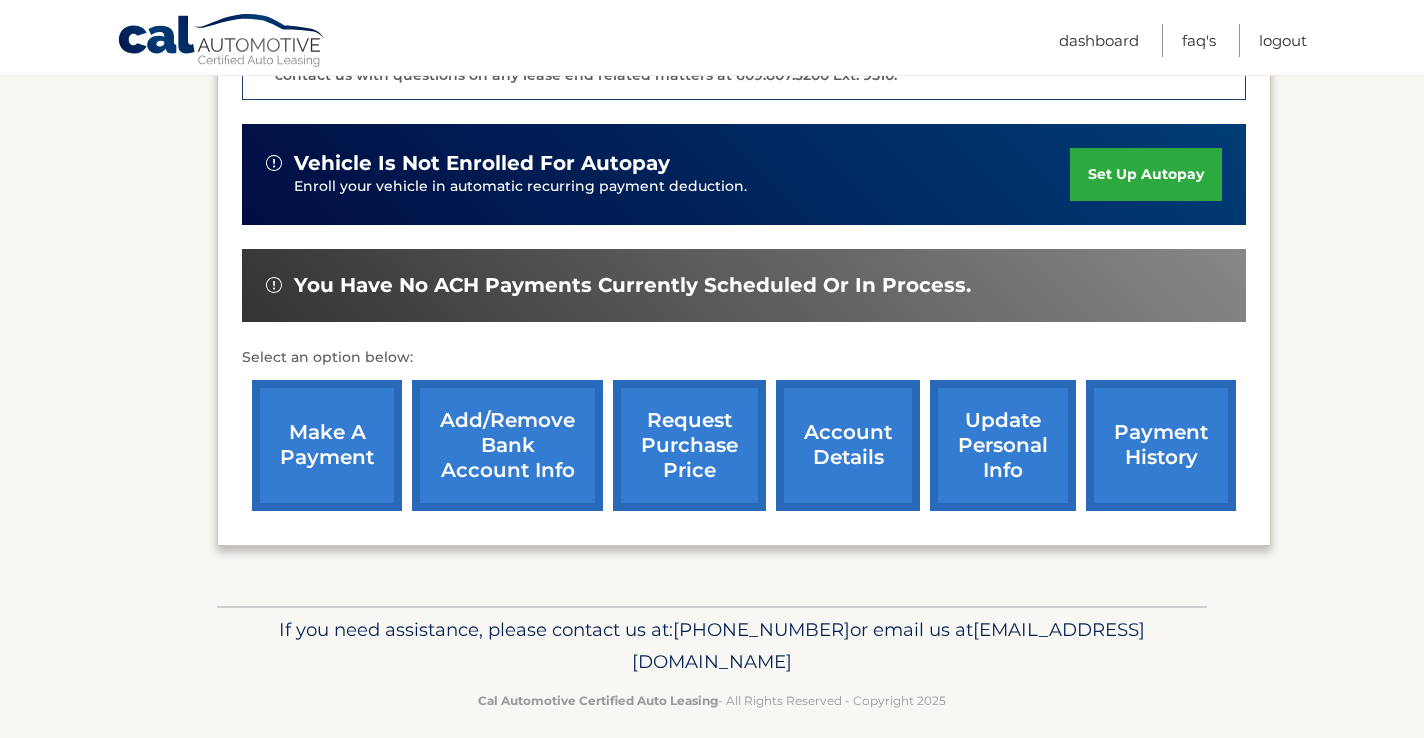 click on "account details" at bounding box center (848, 445) 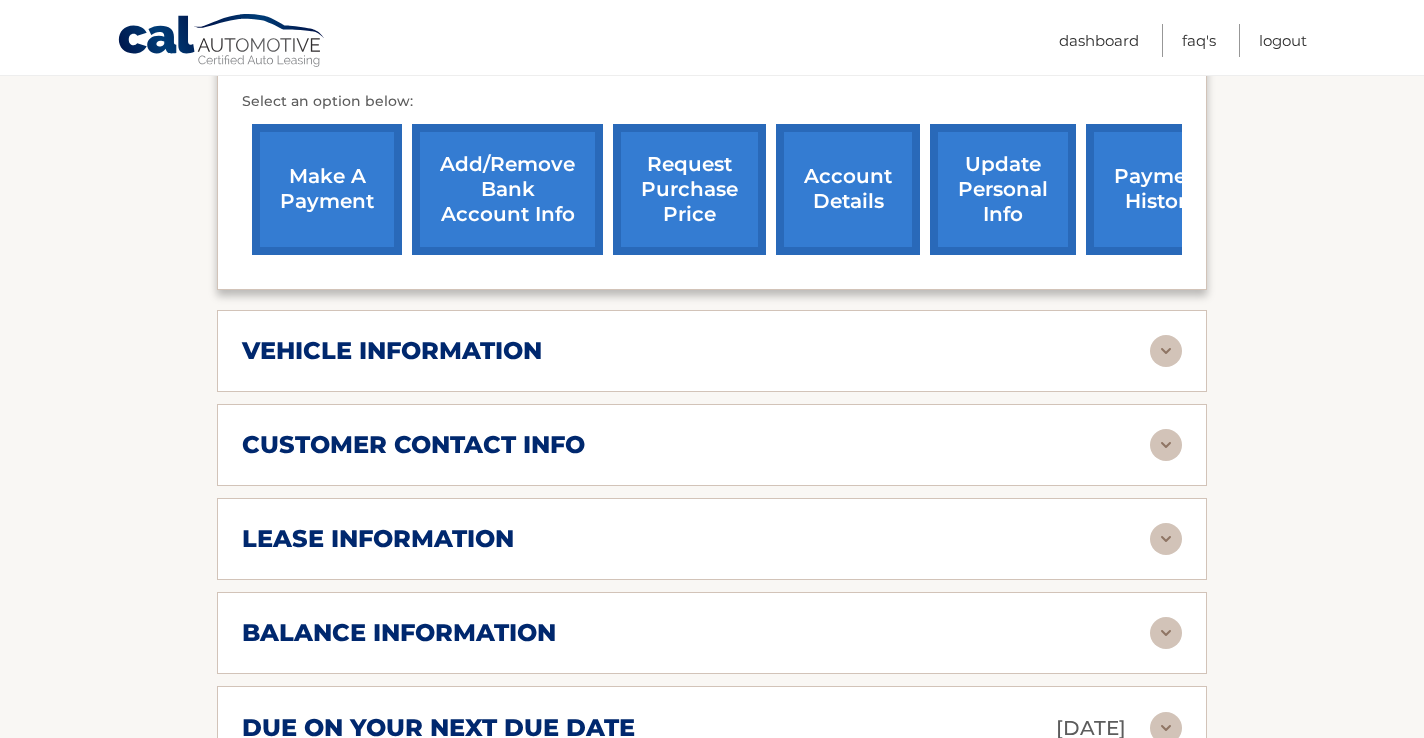 scroll, scrollTop: 786, scrollLeft: 0, axis: vertical 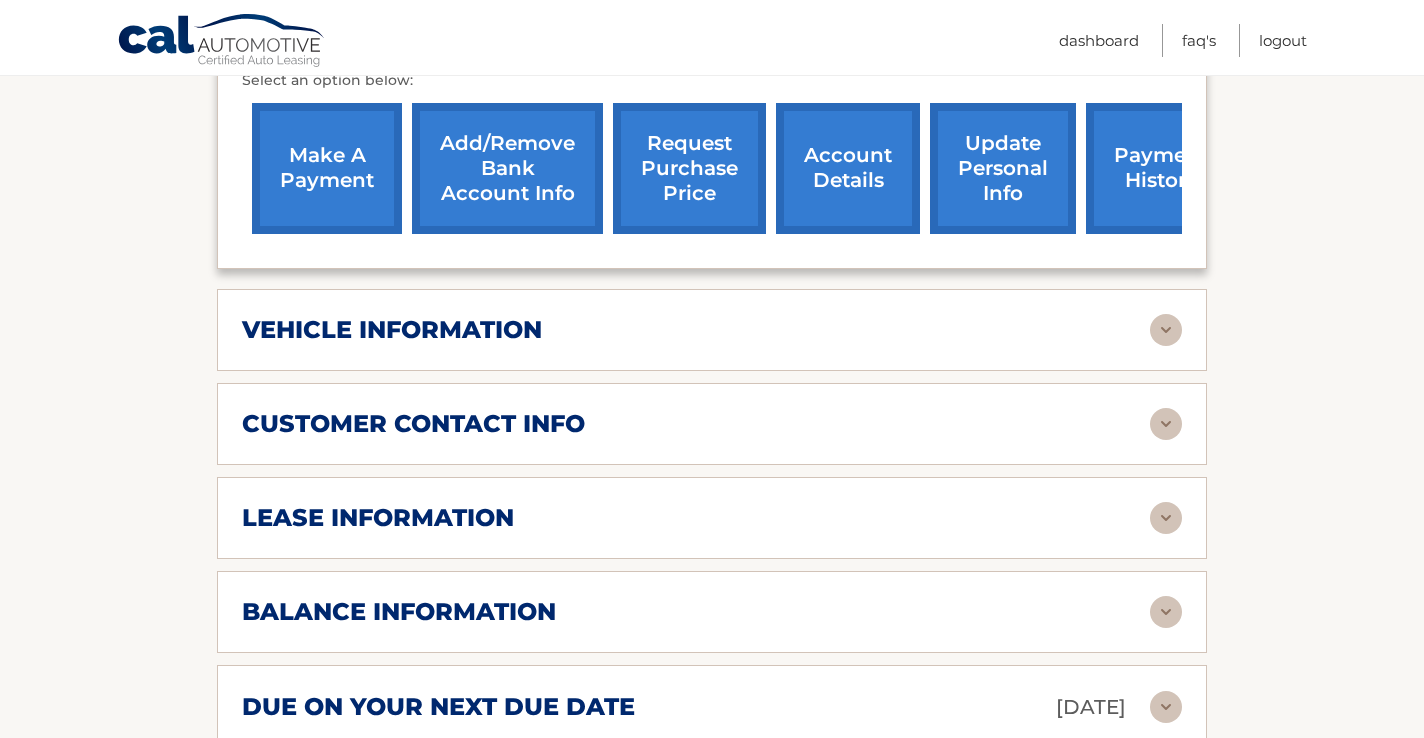 click on "customer contact info
full name
[PERSON_NAME]
street address
[STREET_ADDRESS]
city
[GEOGRAPHIC_DATA]
[GEOGRAPHIC_DATA]
zip
07849
home phone number
[PHONE_NUMBER]
mobile phone number
[PHONE_NUMBER]
email
[EMAIL_ADDRESS][DOMAIN_NAME]
update information" at bounding box center (712, 424) 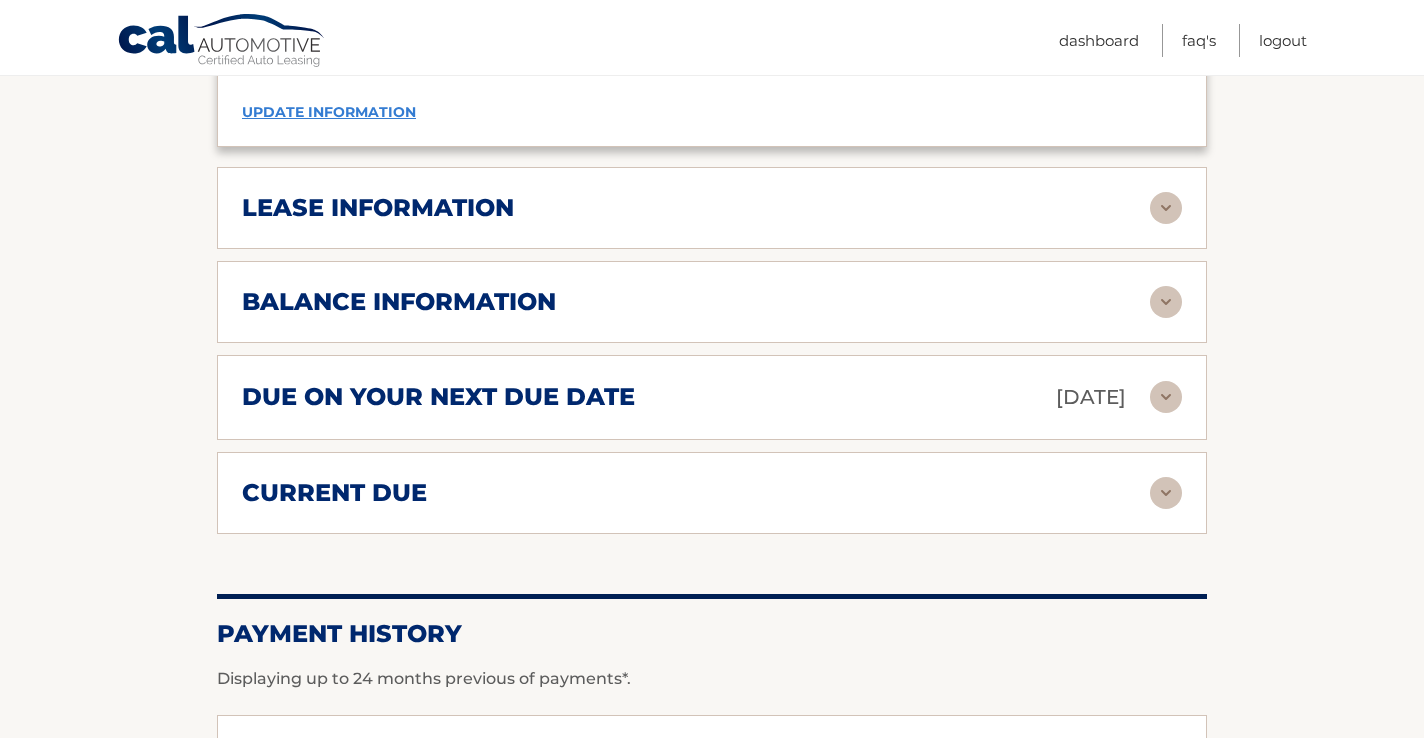 scroll, scrollTop: 1493, scrollLeft: 0, axis: vertical 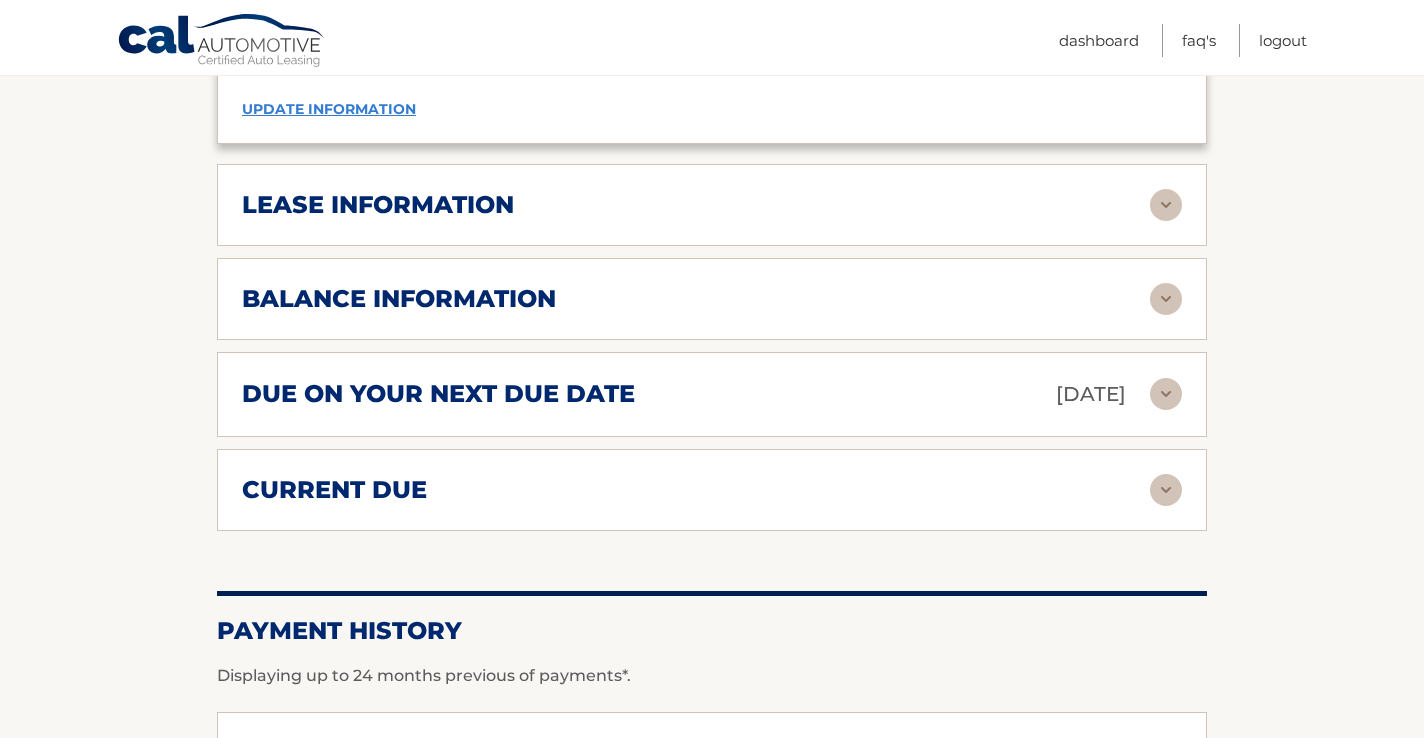 click on "due on your next due date
Aug 18, 2025" at bounding box center [696, 394] 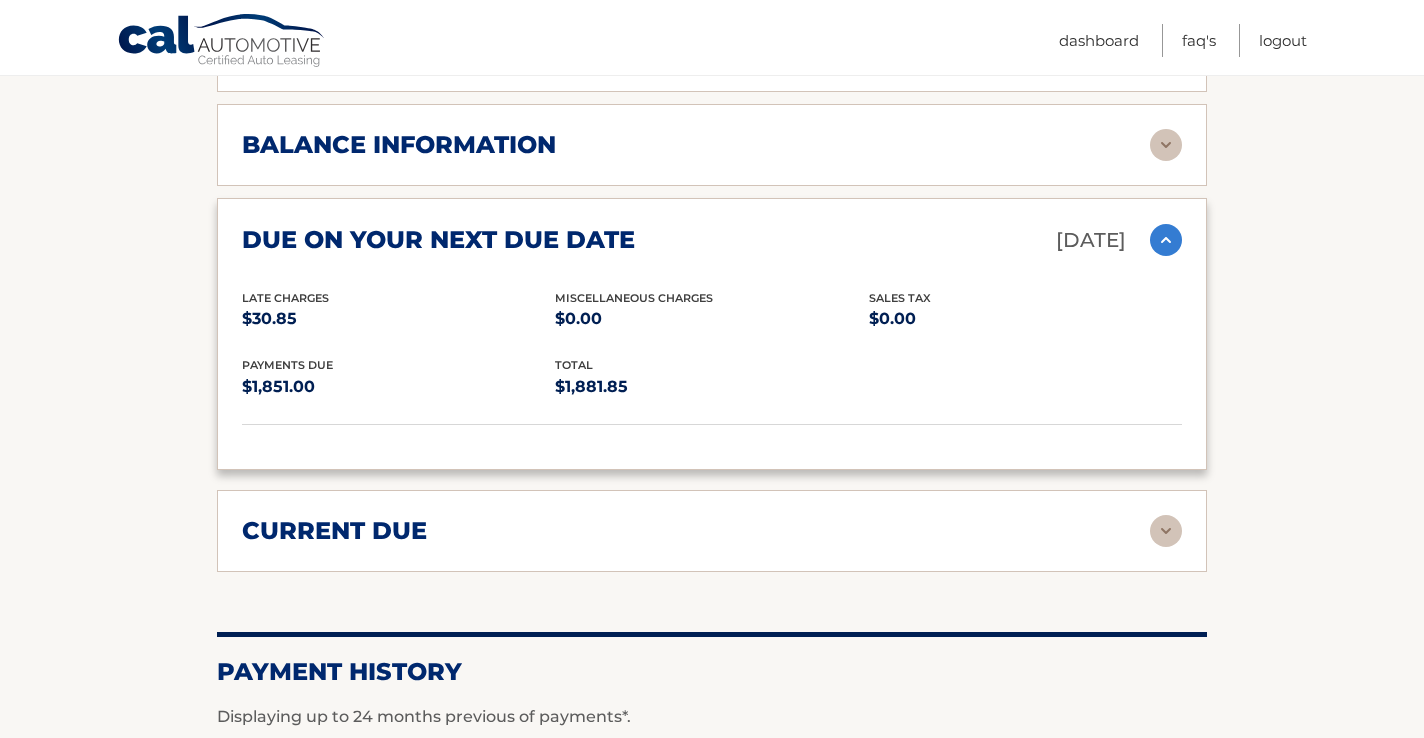 scroll, scrollTop: 1648, scrollLeft: 0, axis: vertical 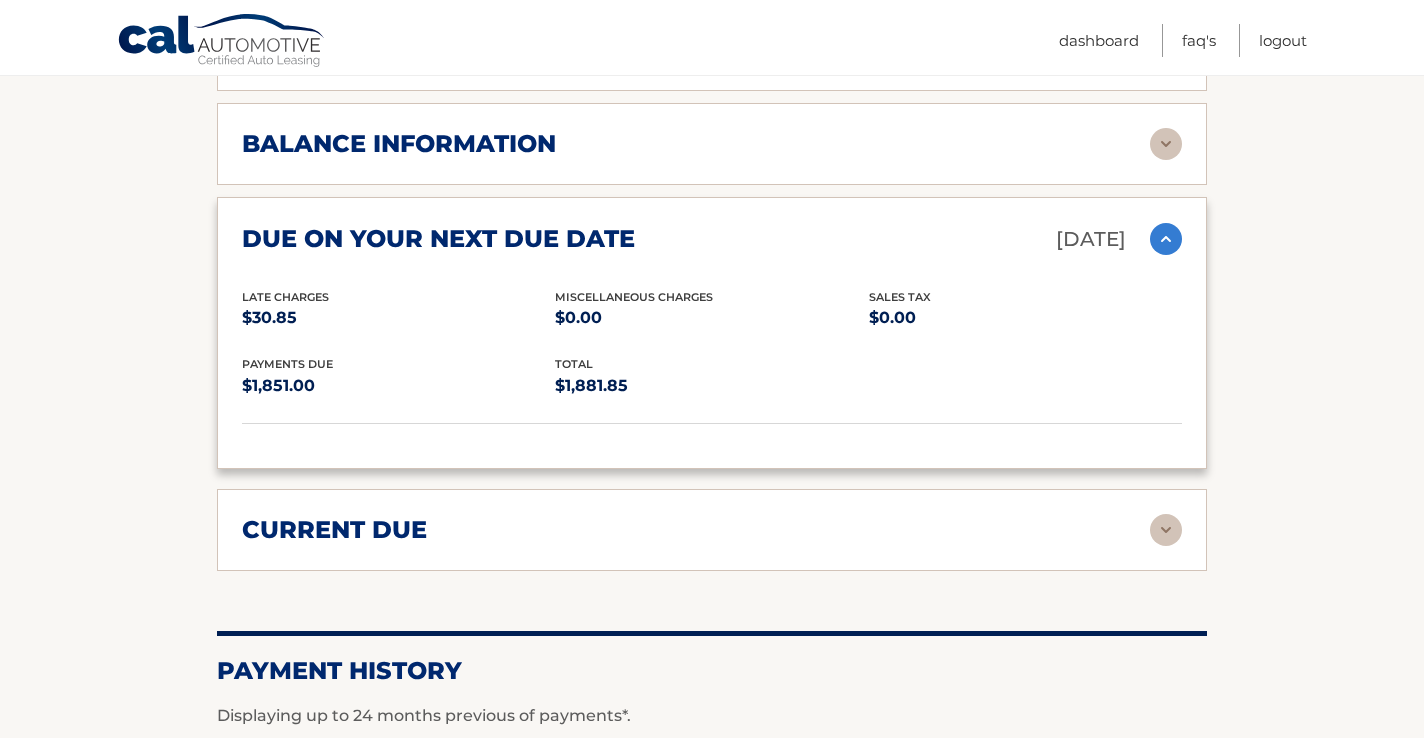 click on "current due" at bounding box center [696, 530] 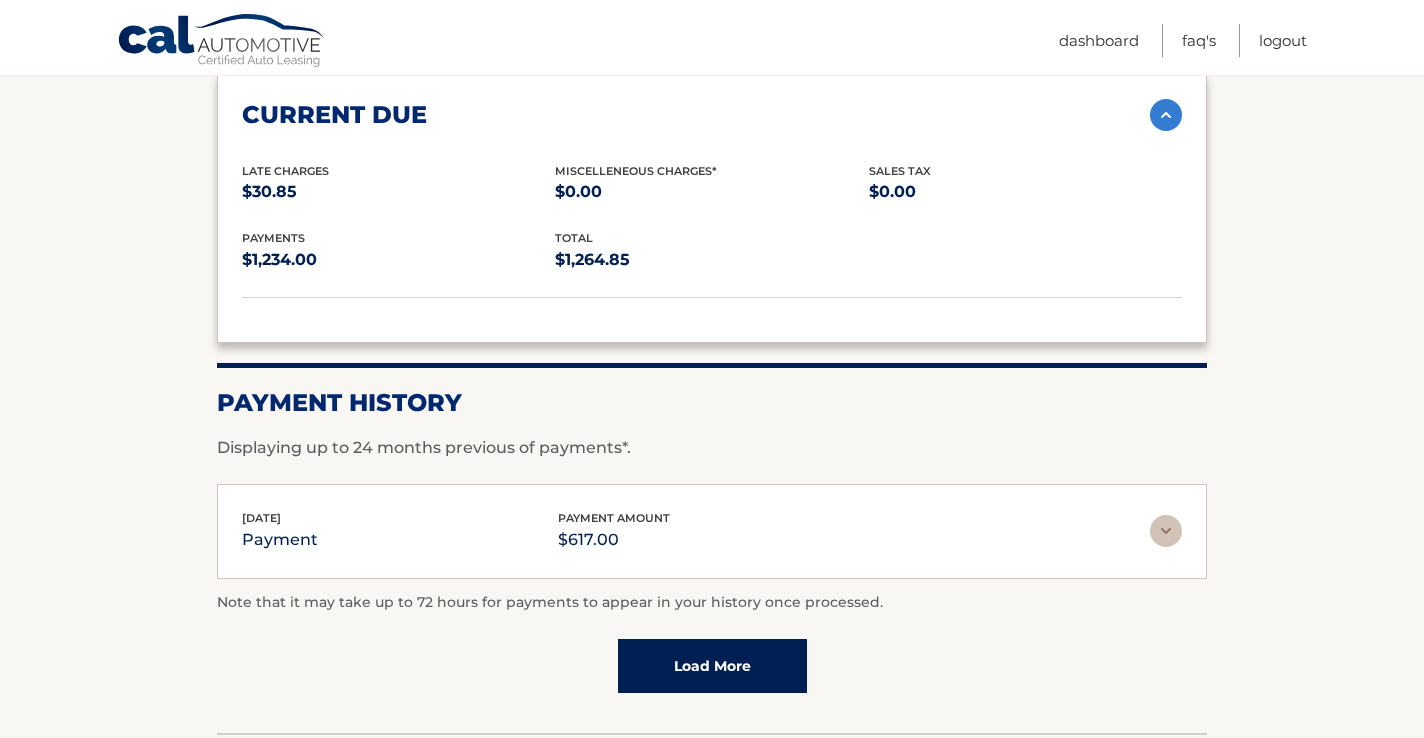 scroll, scrollTop: 2072, scrollLeft: 0, axis: vertical 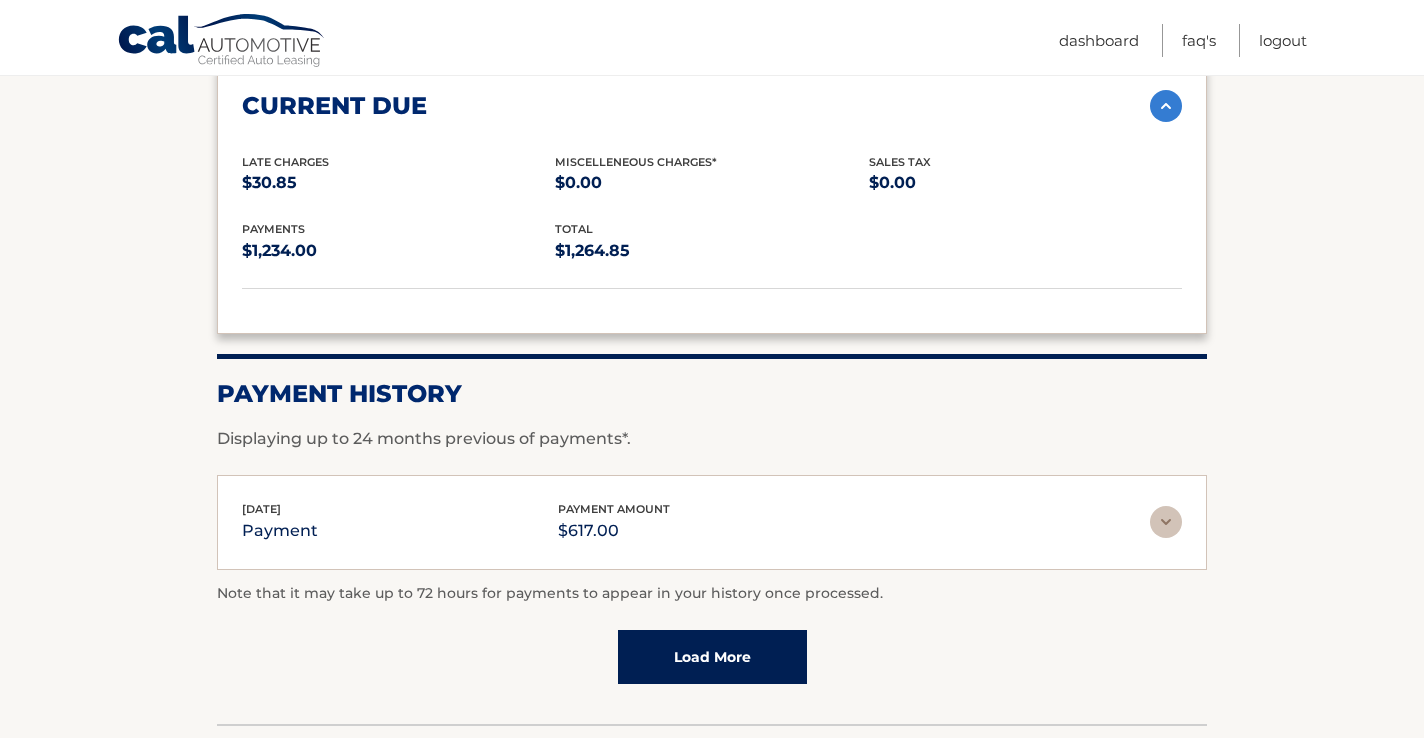 click on "May 27, 2025
payment
payment amount
$617.00" at bounding box center (696, 522) 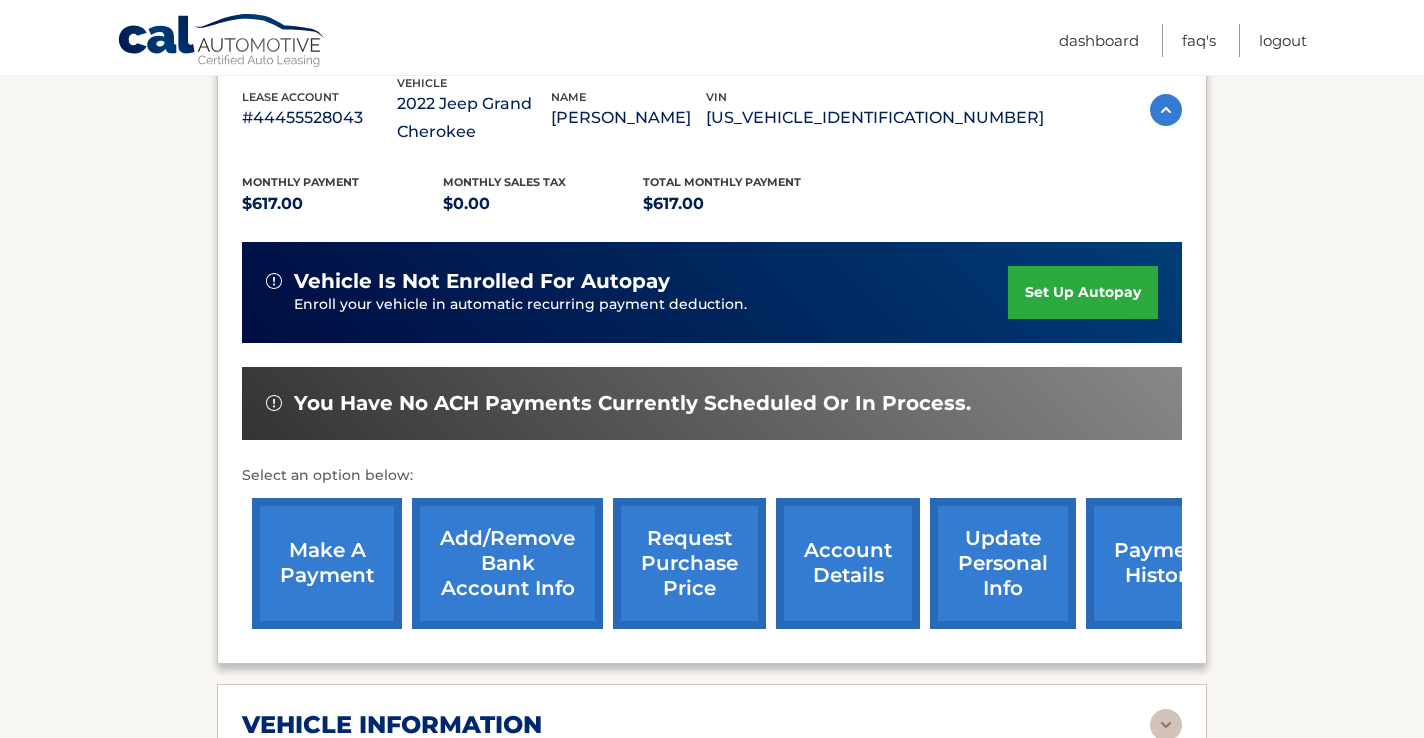 scroll, scrollTop: 0, scrollLeft: 0, axis: both 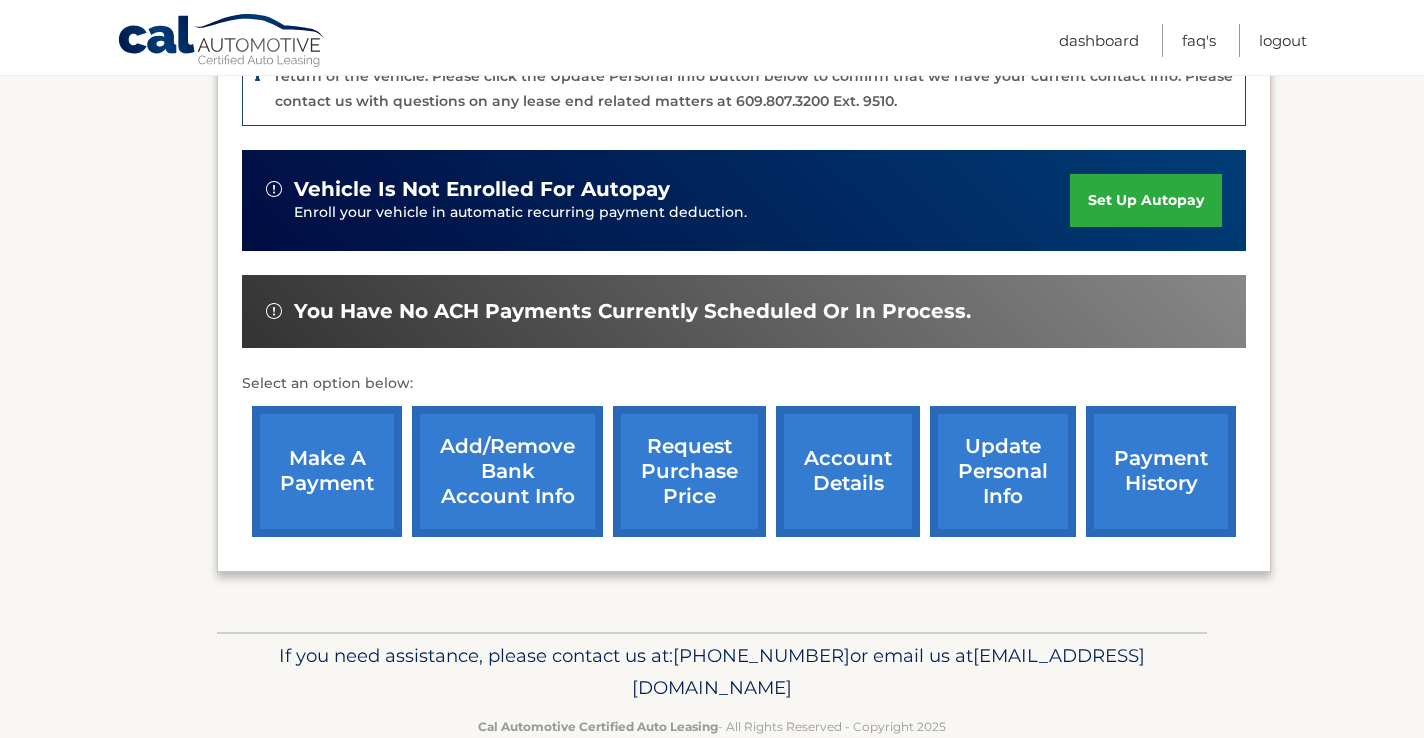 click on "make a payment" at bounding box center [327, 471] 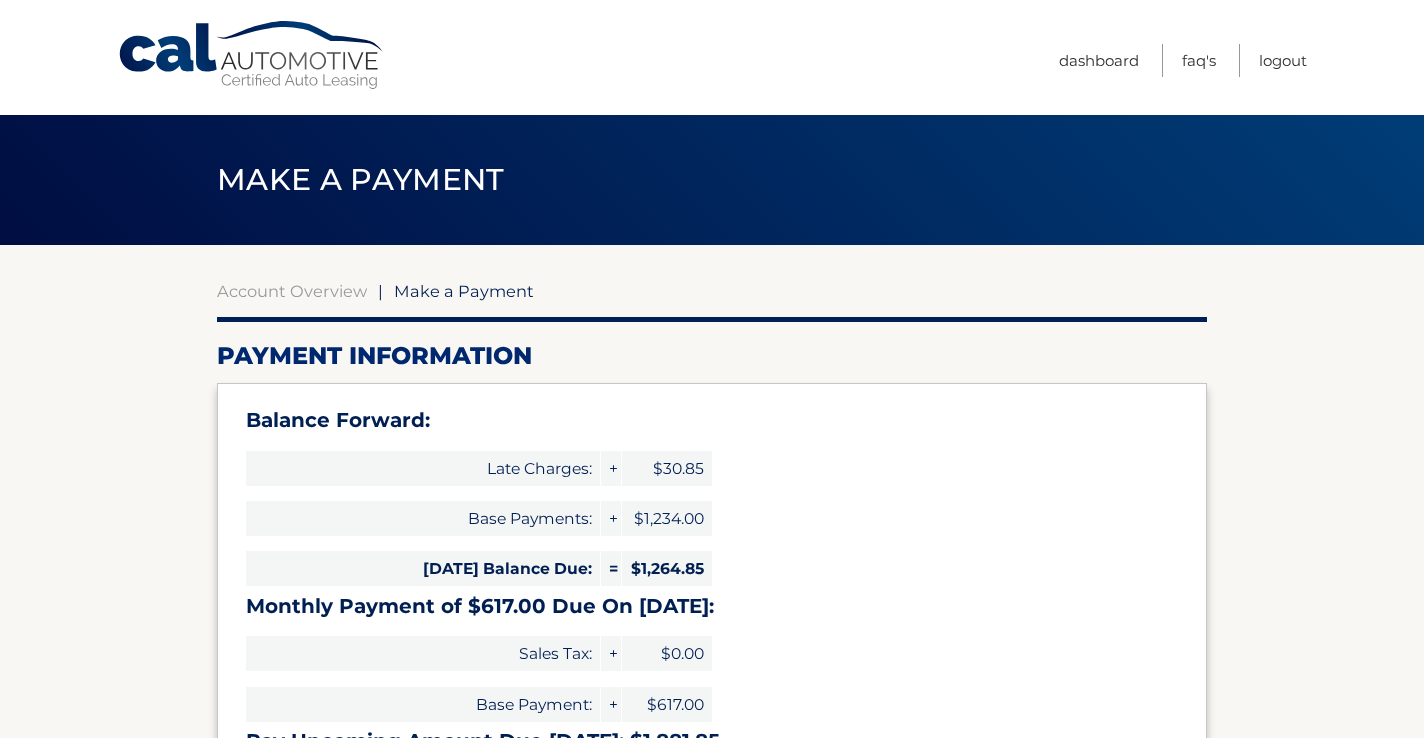 select on "ZmY1ZDJhOGItMTMzMi00MTk4LWE2NmItZTU0YzEzMzgyYjQ1" 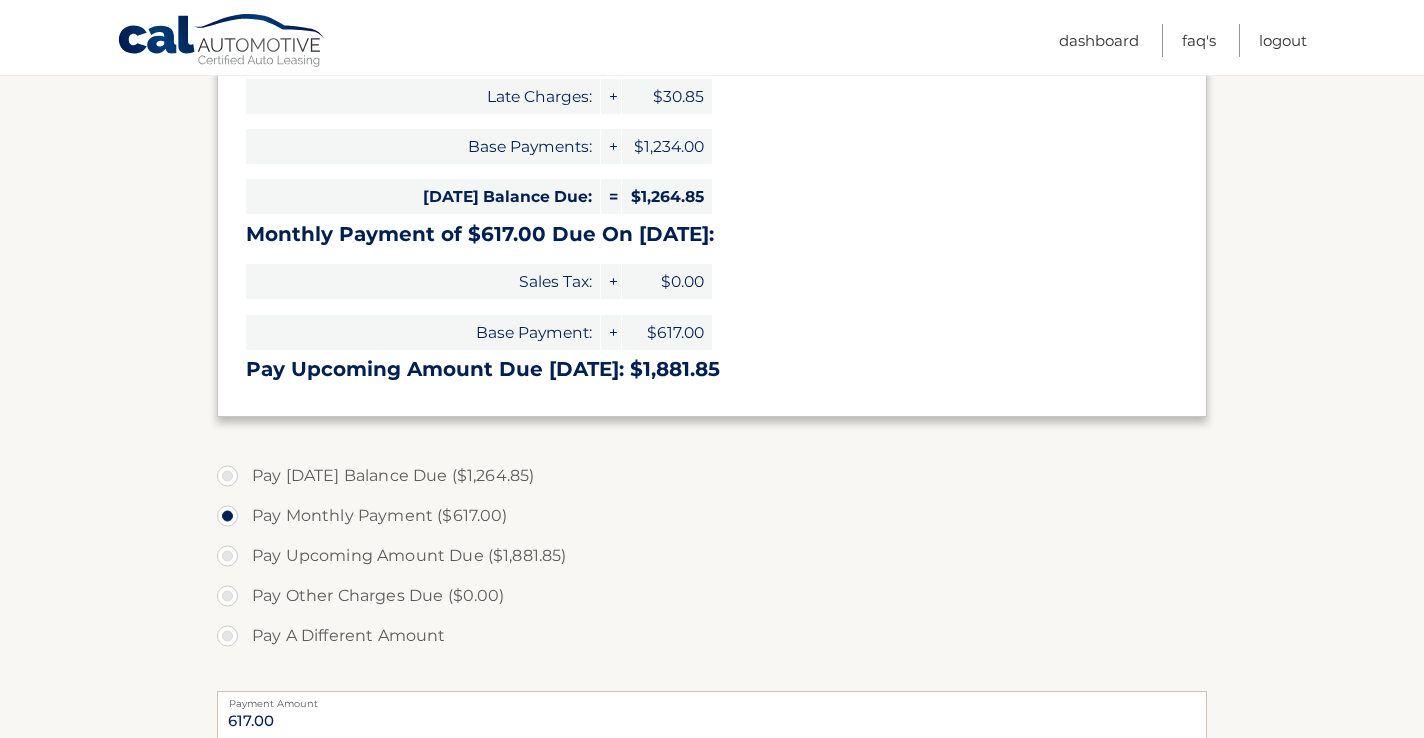scroll, scrollTop: 377, scrollLeft: 0, axis: vertical 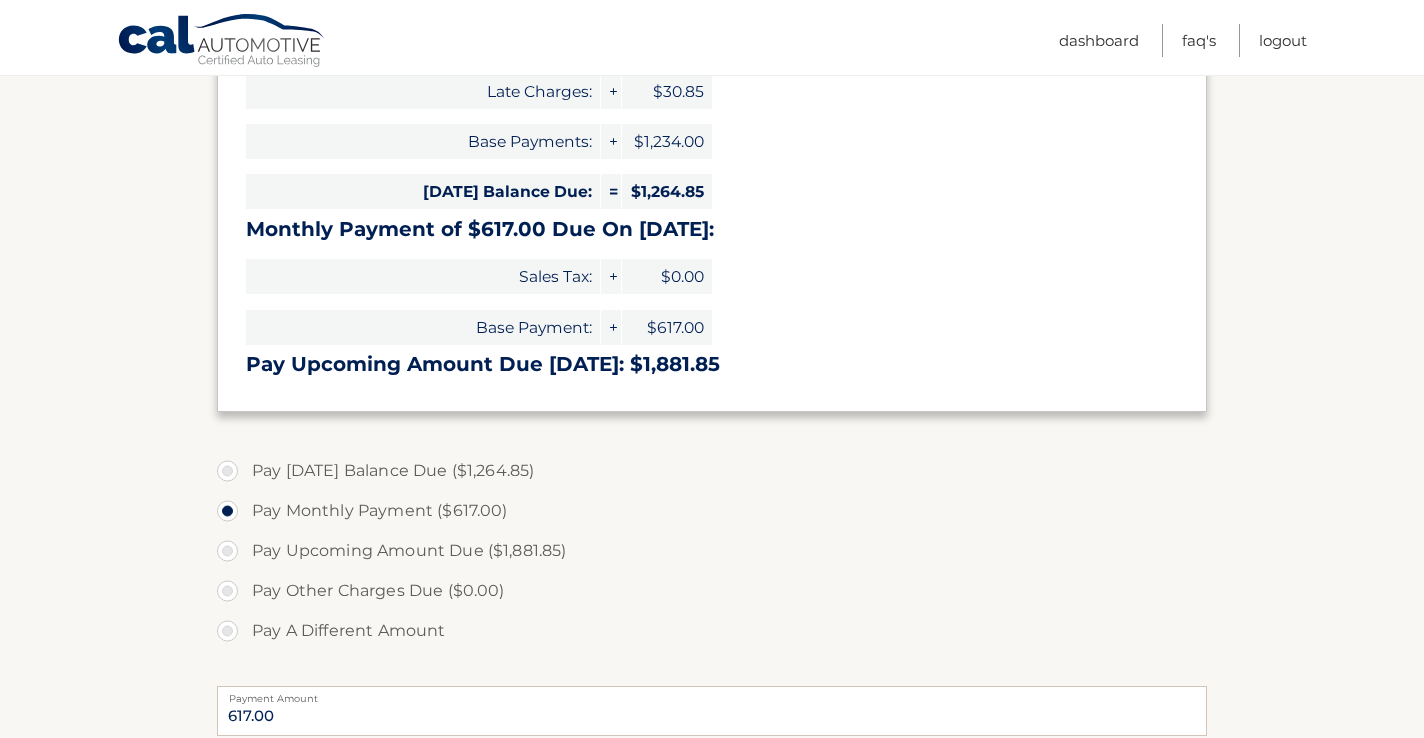 click on "Pay Today's Balance Due ($1,264.85)" at bounding box center [712, 471] 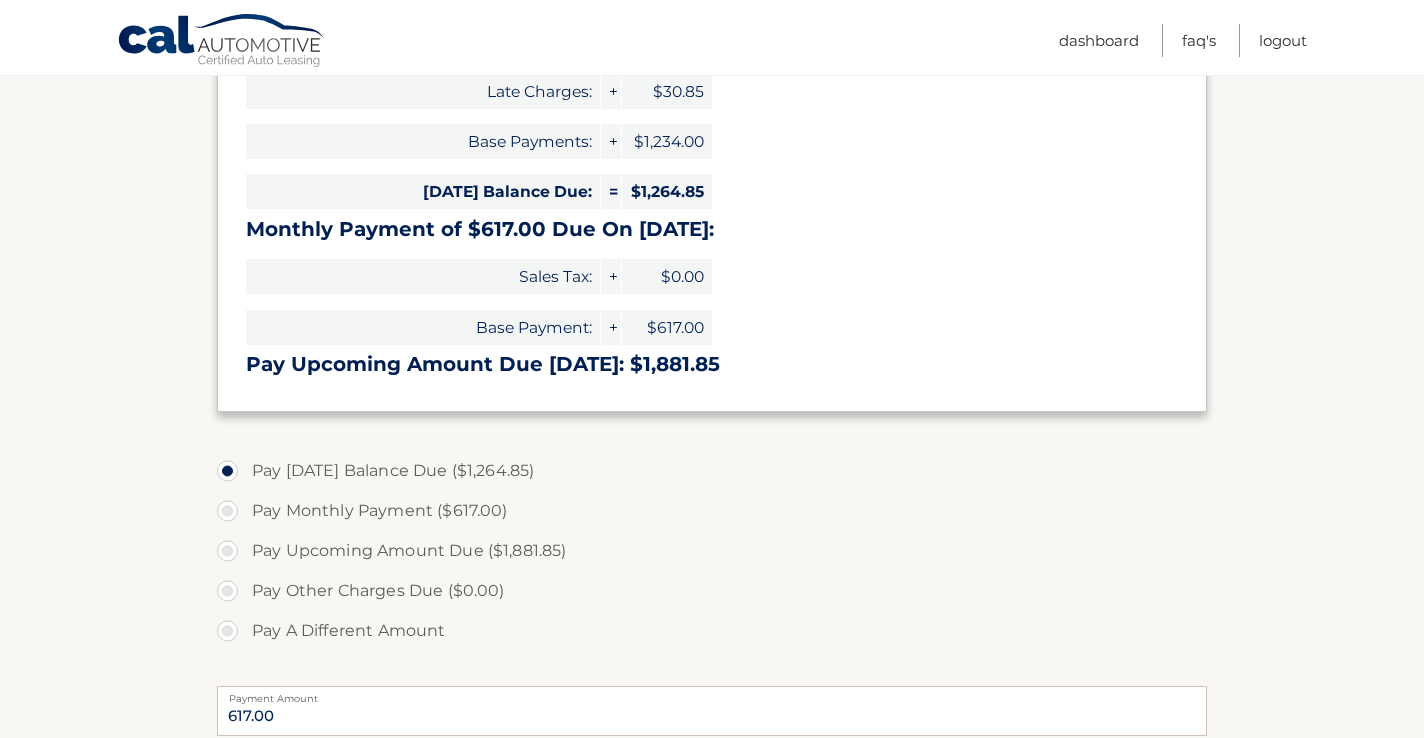 type on "1264.85" 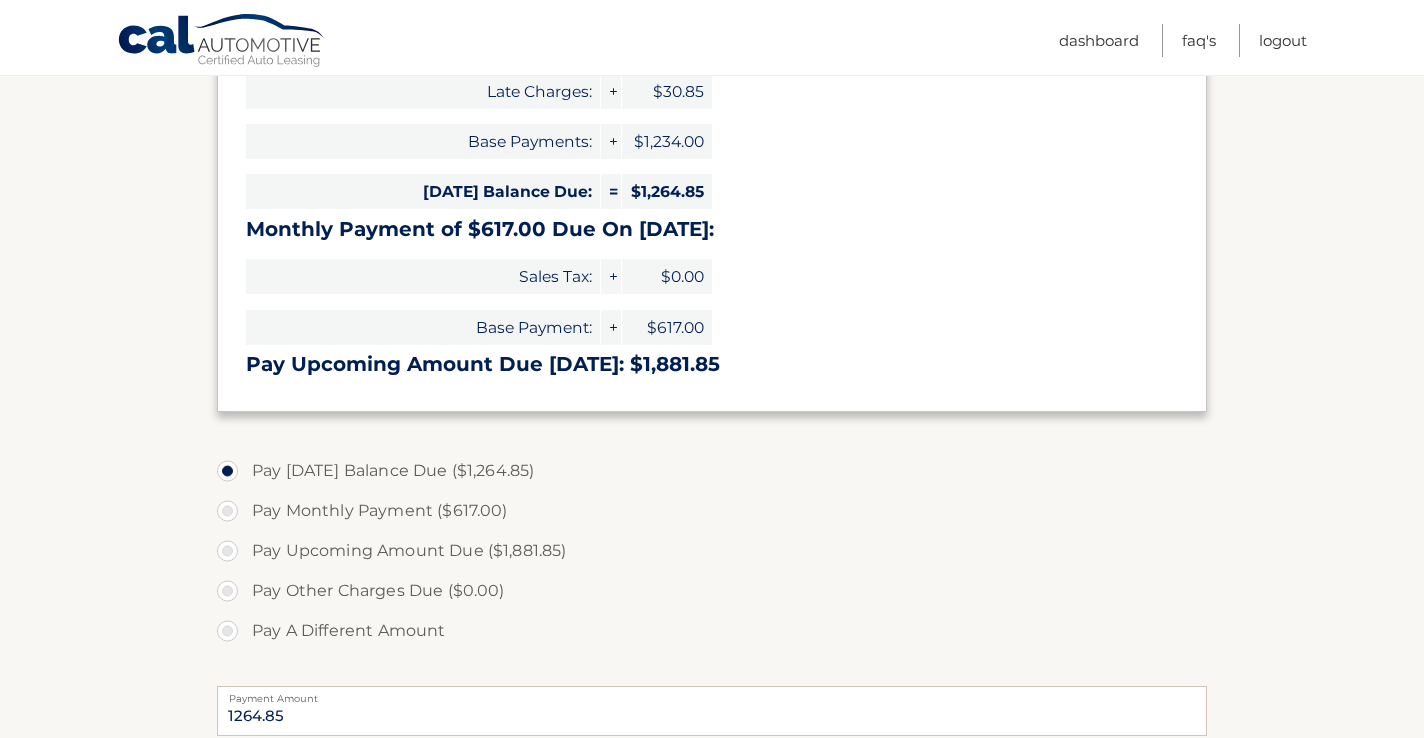 click on "Pay Upcoming Amount Due ($1,881.85)" at bounding box center (712, 551) 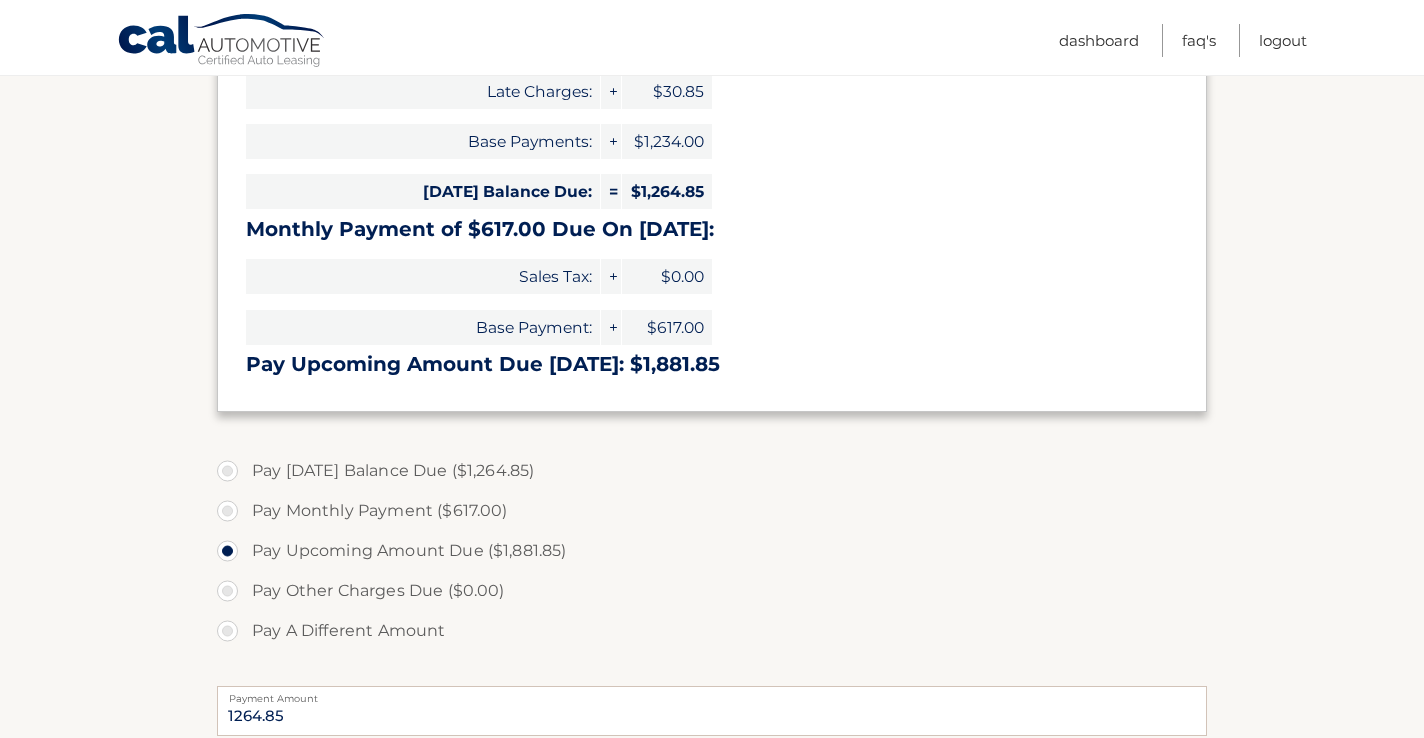 type on "1881.85" 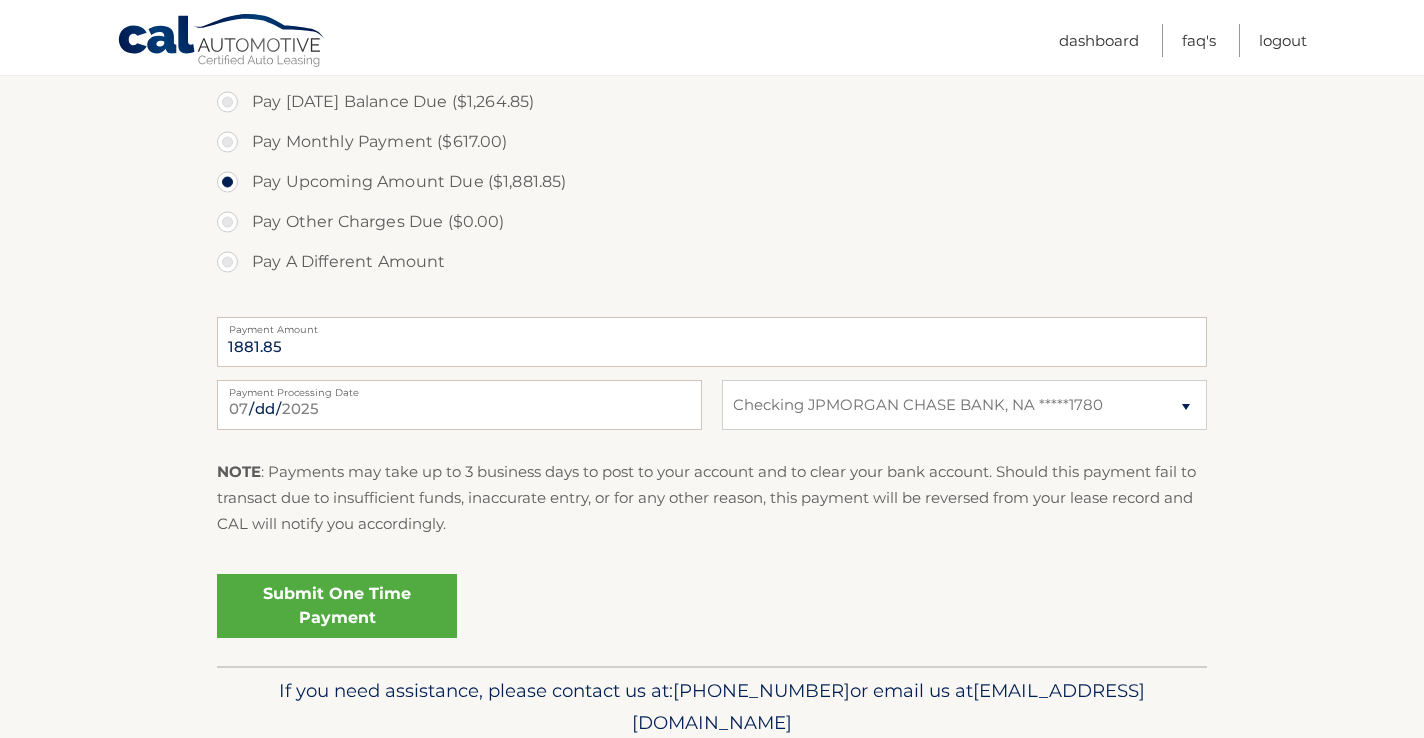 scroll, scrollTop: 749, scrollLeft: 0, axis: vertical 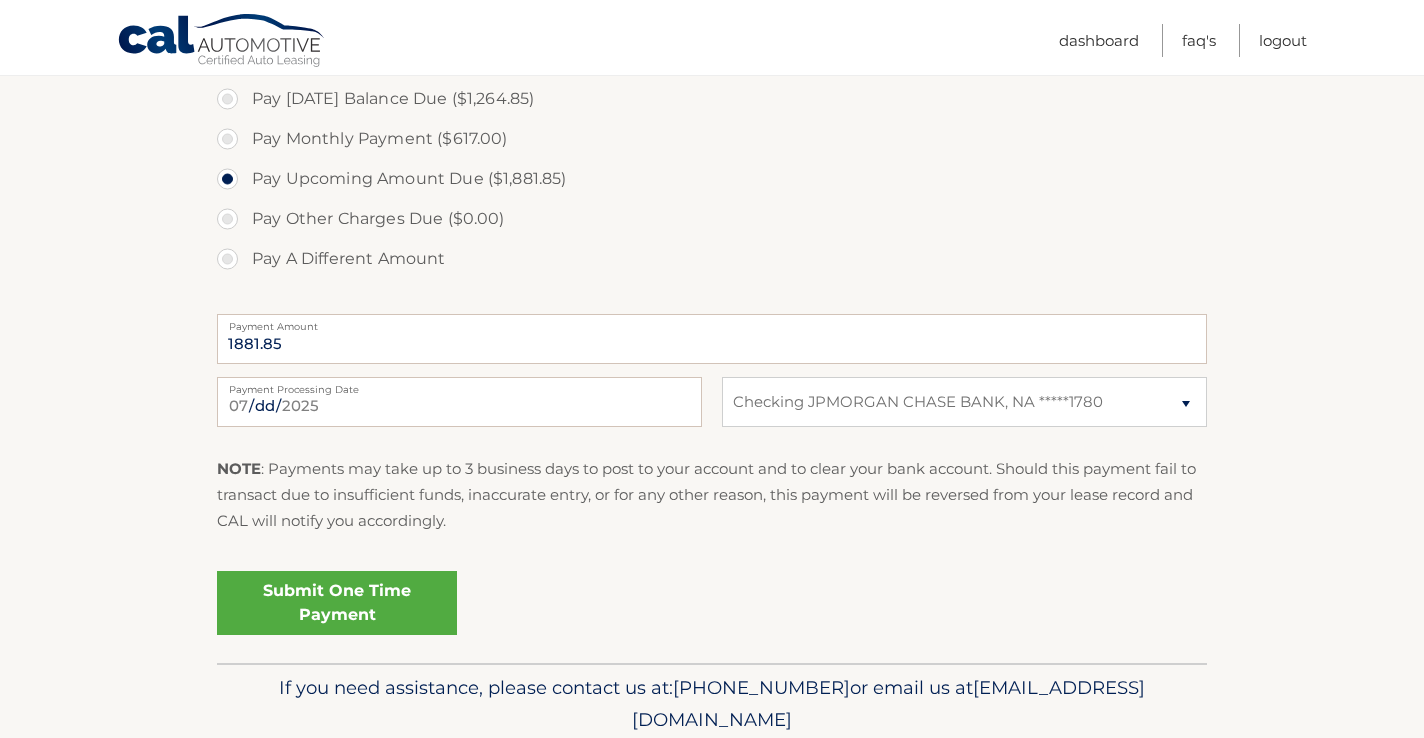 click on "Submit One Time Payment" at bounding box center [337, 603] 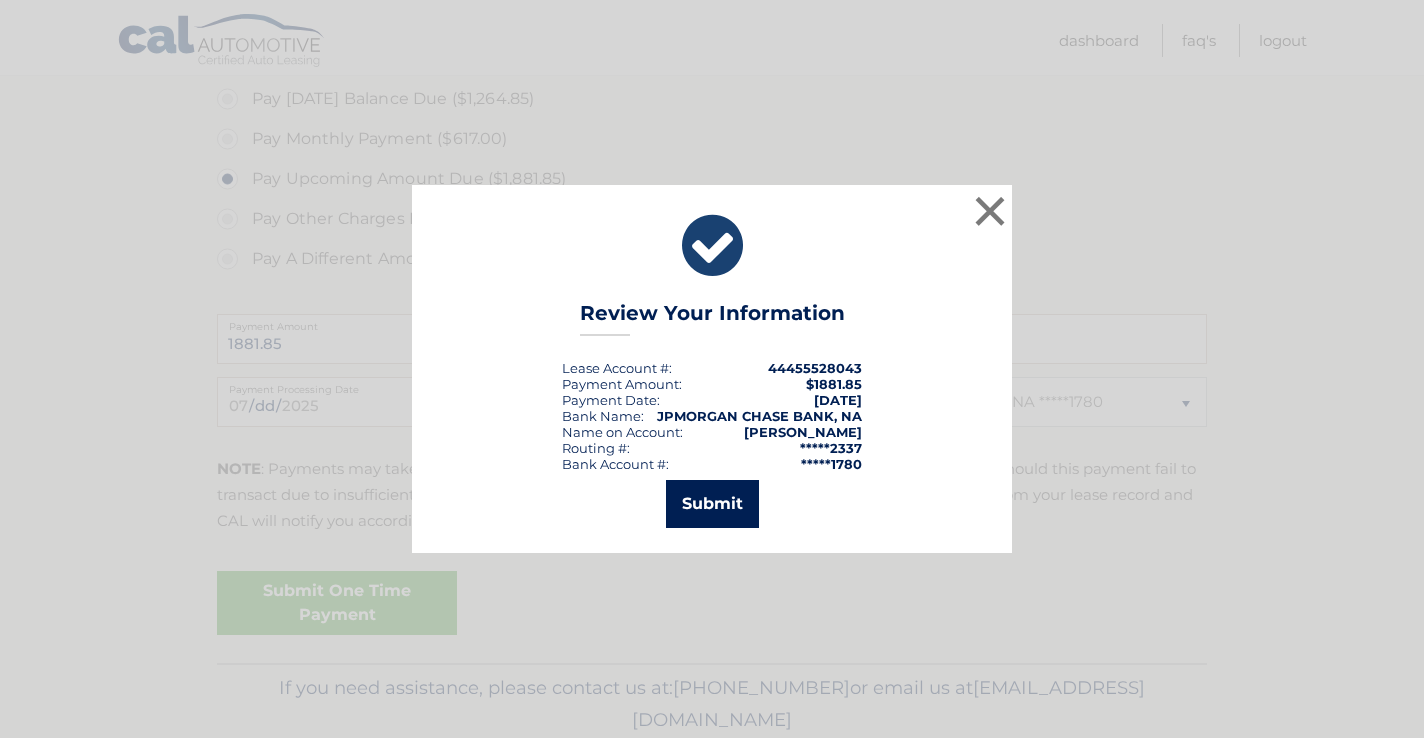 click on "Submit" at bounding box center (712, 504) 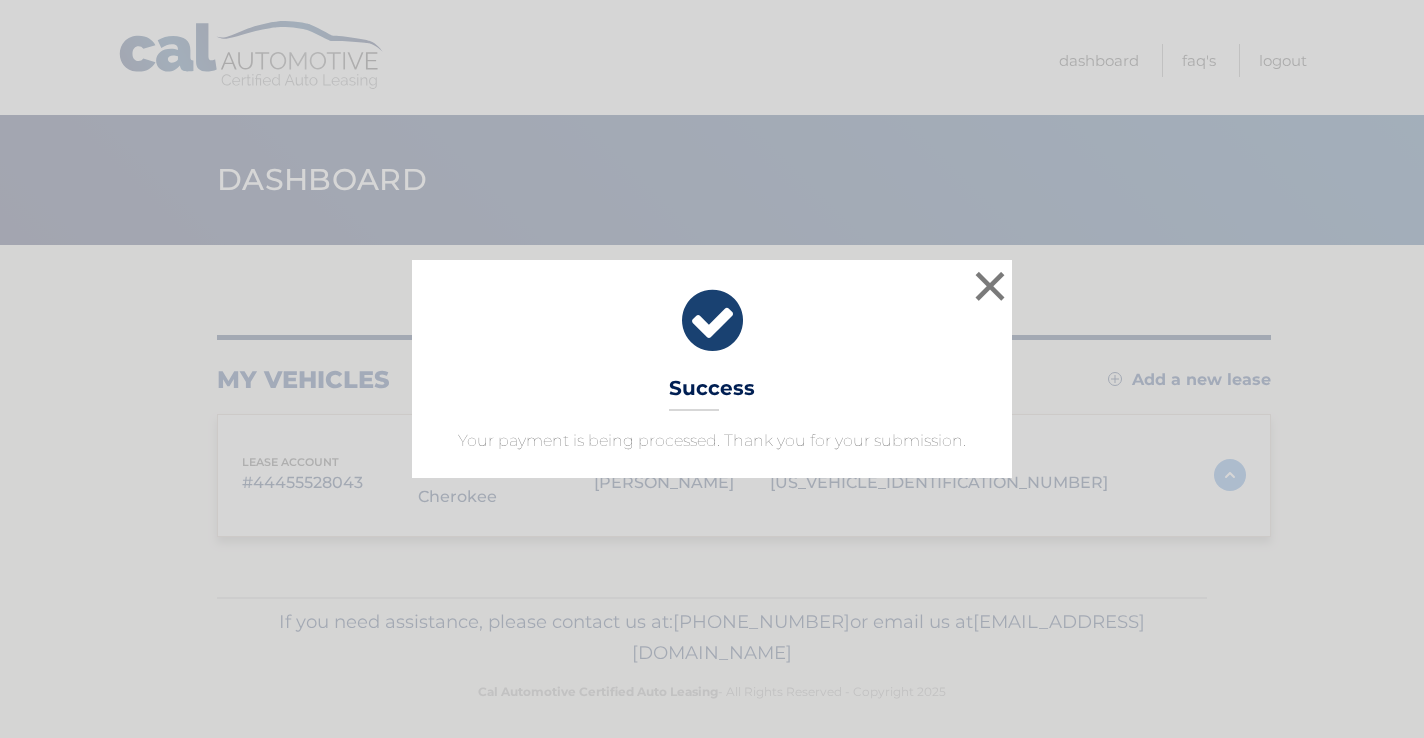 scroll, scrollTop: 0, scrollLeft: 0, axis: both 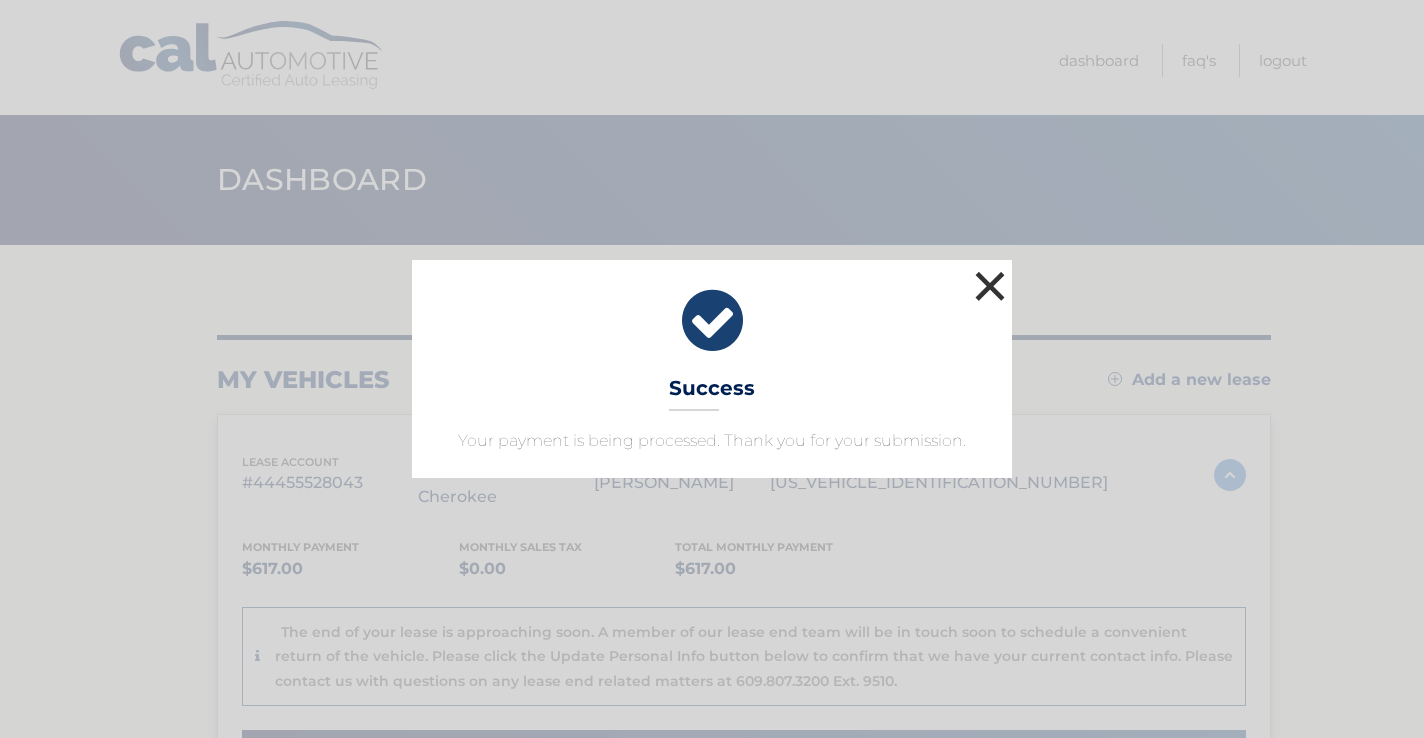 click on "×" at bounding box center [990, 286] 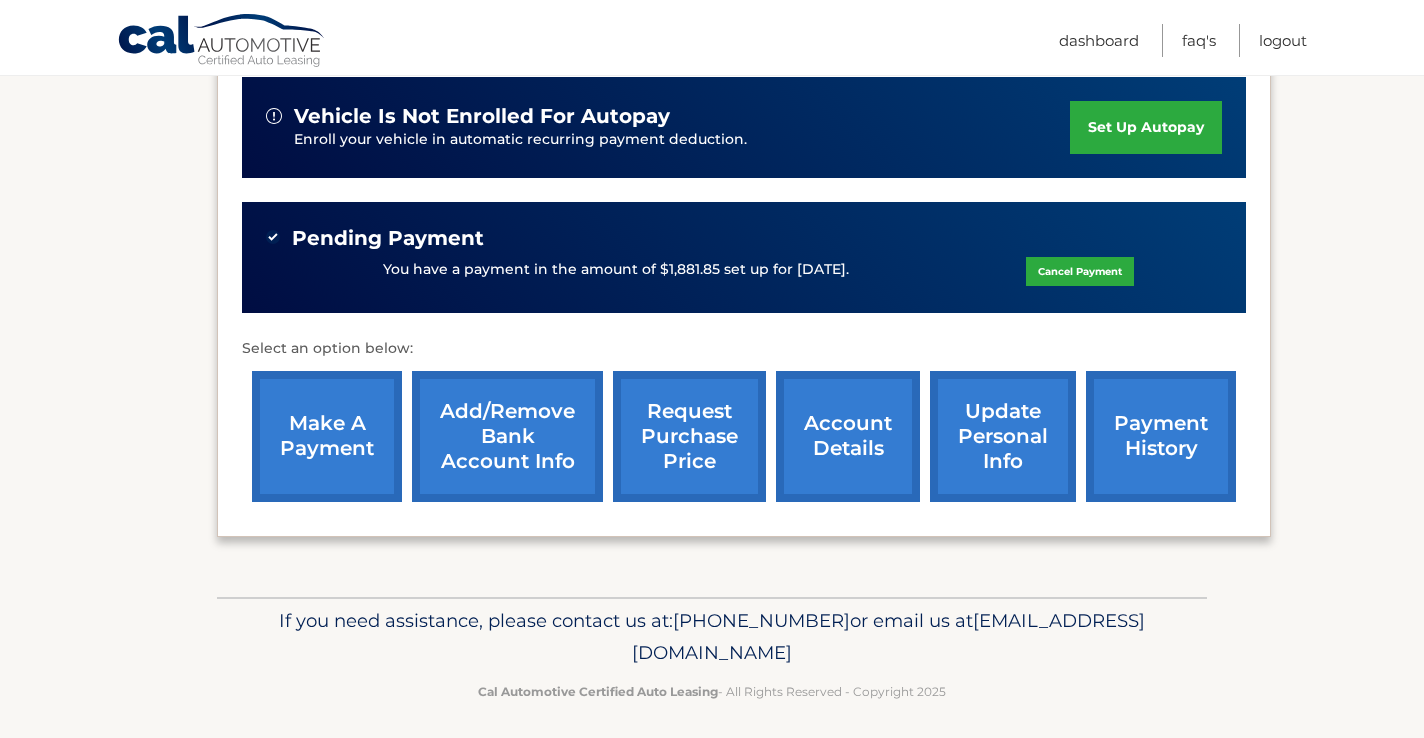 scroll, scrollTop: 0, scrollLeft: 0, axis: both 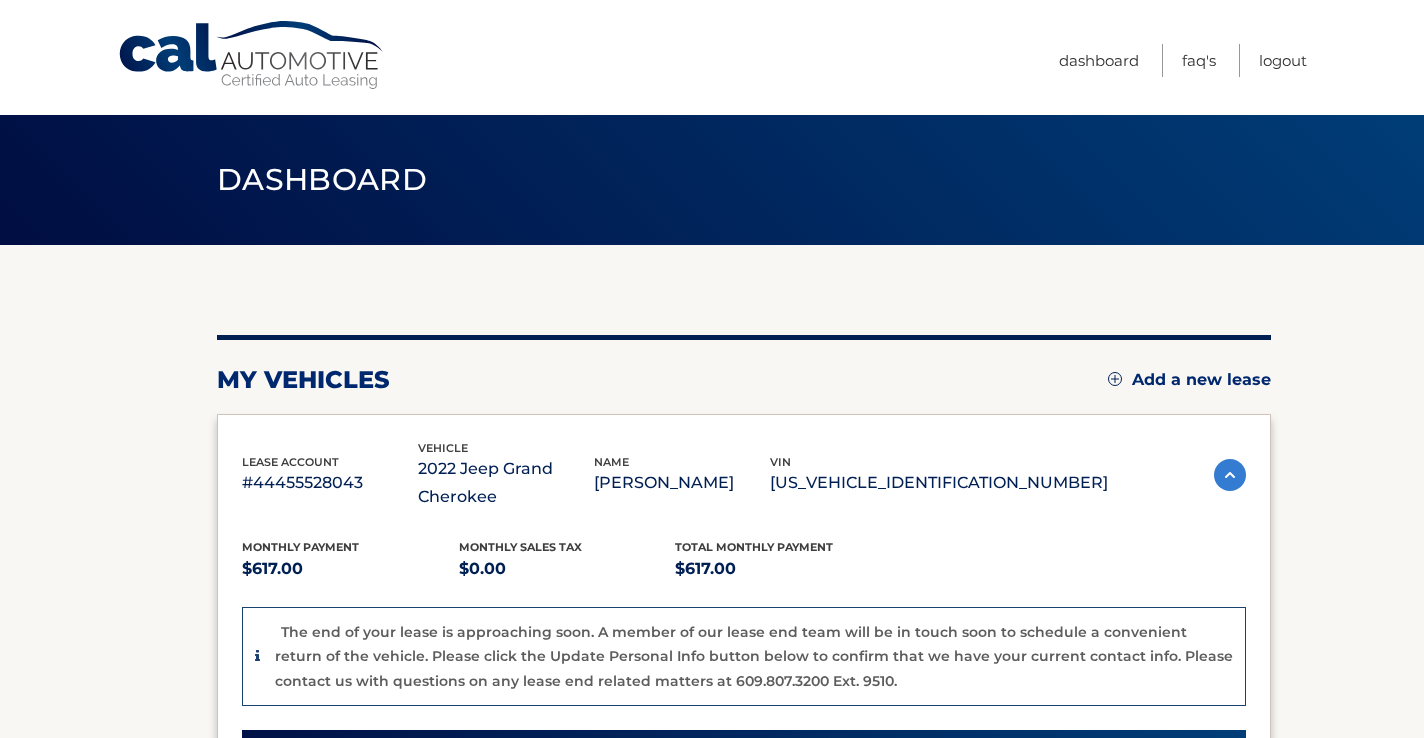click on "Dashboard" at bounding box center [322, 179] 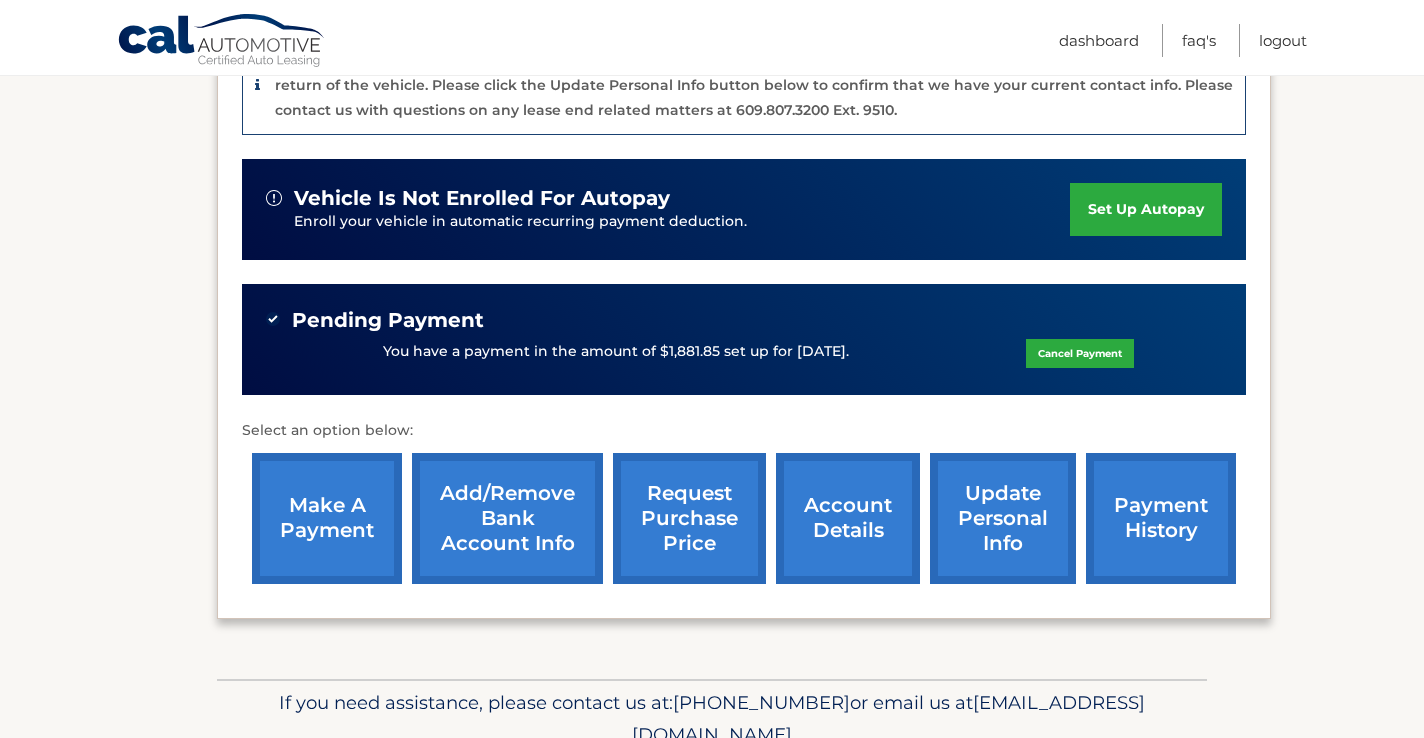 scroll, scrollTop: 662, scrollLeft: 0, axis: vertical 